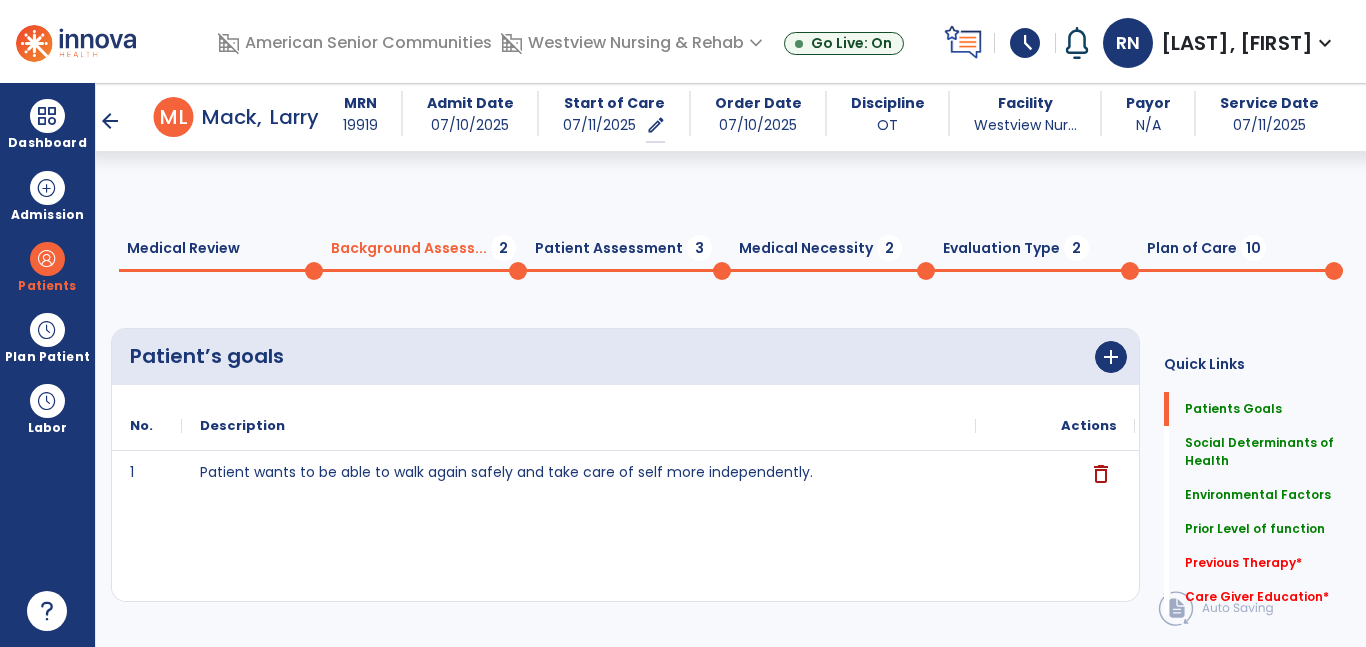 scroll, scrollTop: 0, scrollLeft: 0, axis: both 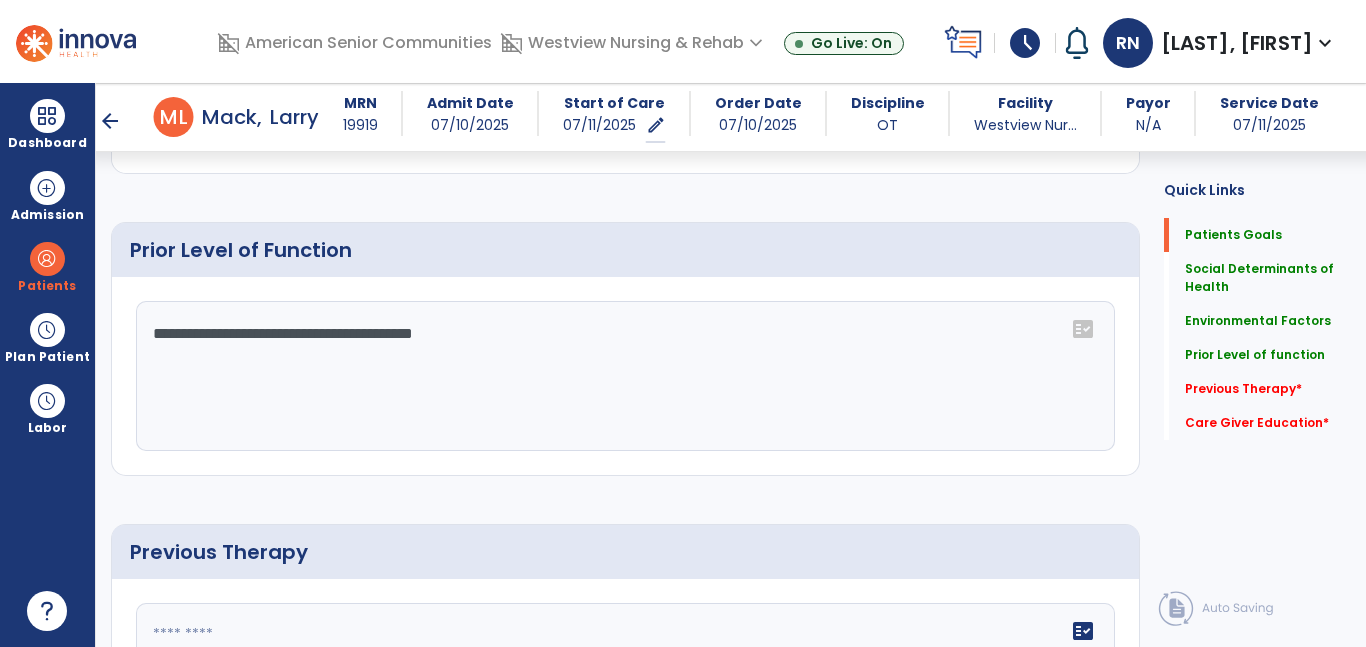 click on "**********" 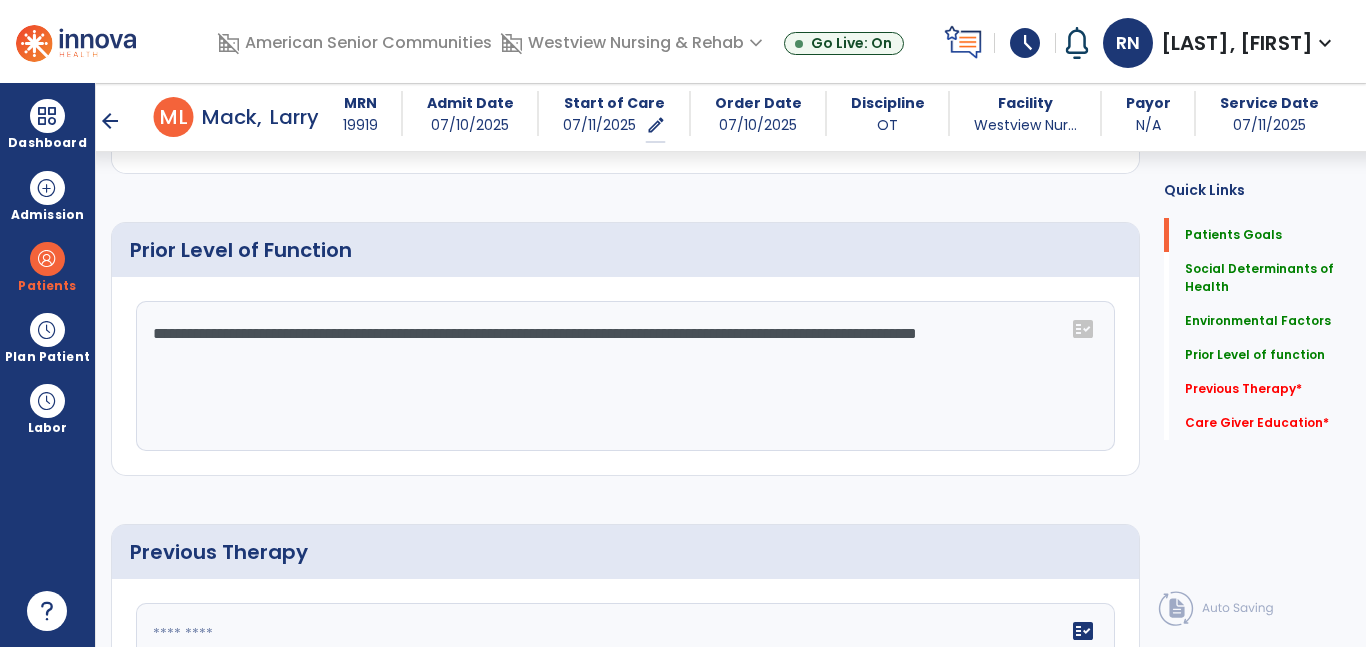 type on "**********" 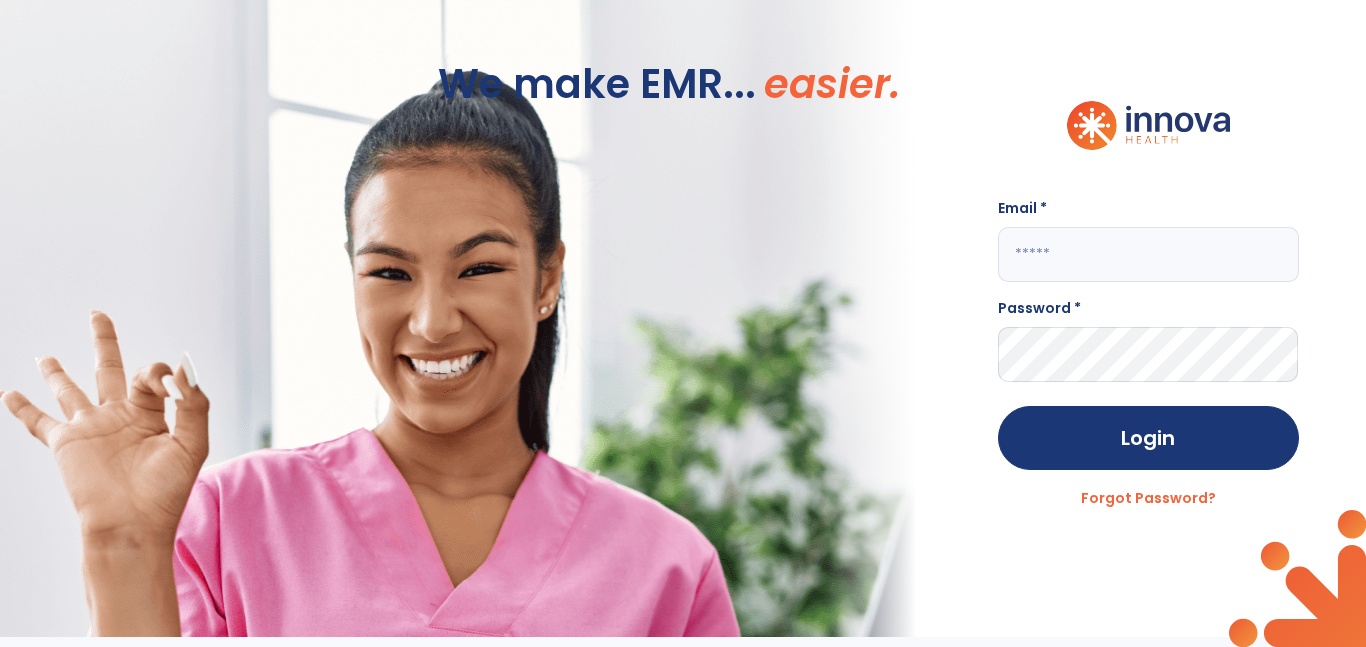 scroll, scrollTop: 0, scrollLeft: 0, axis: both 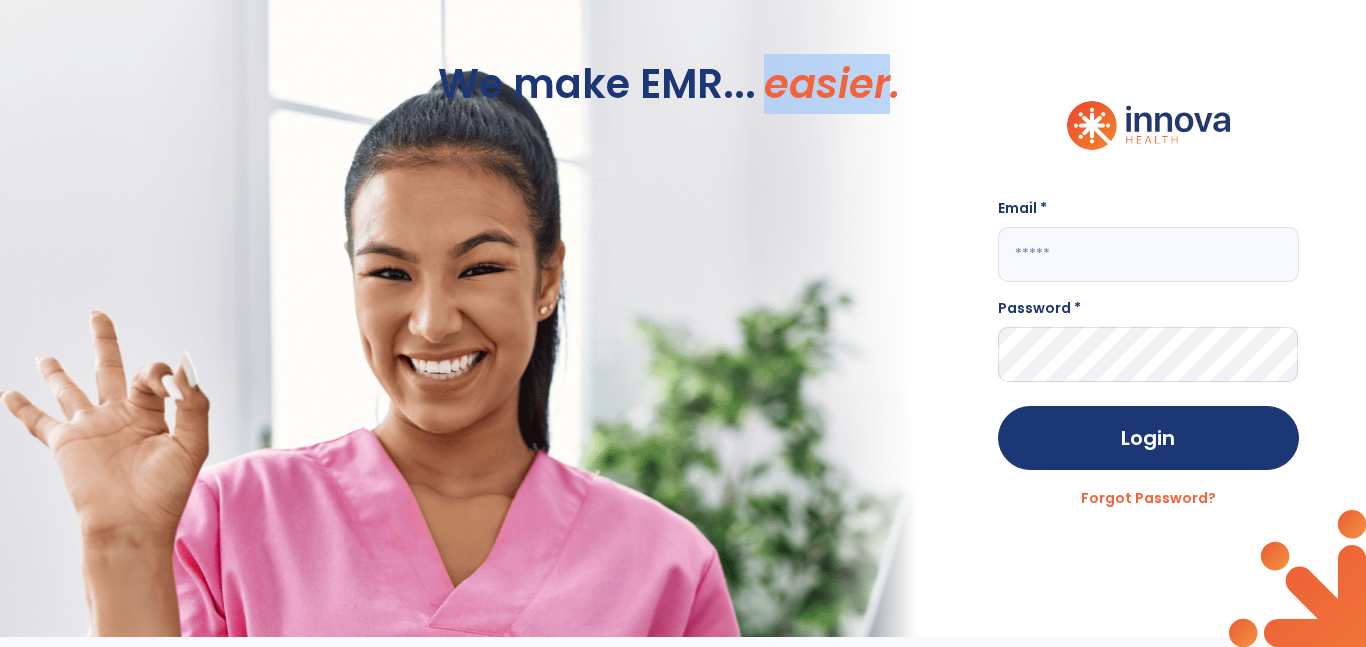 click 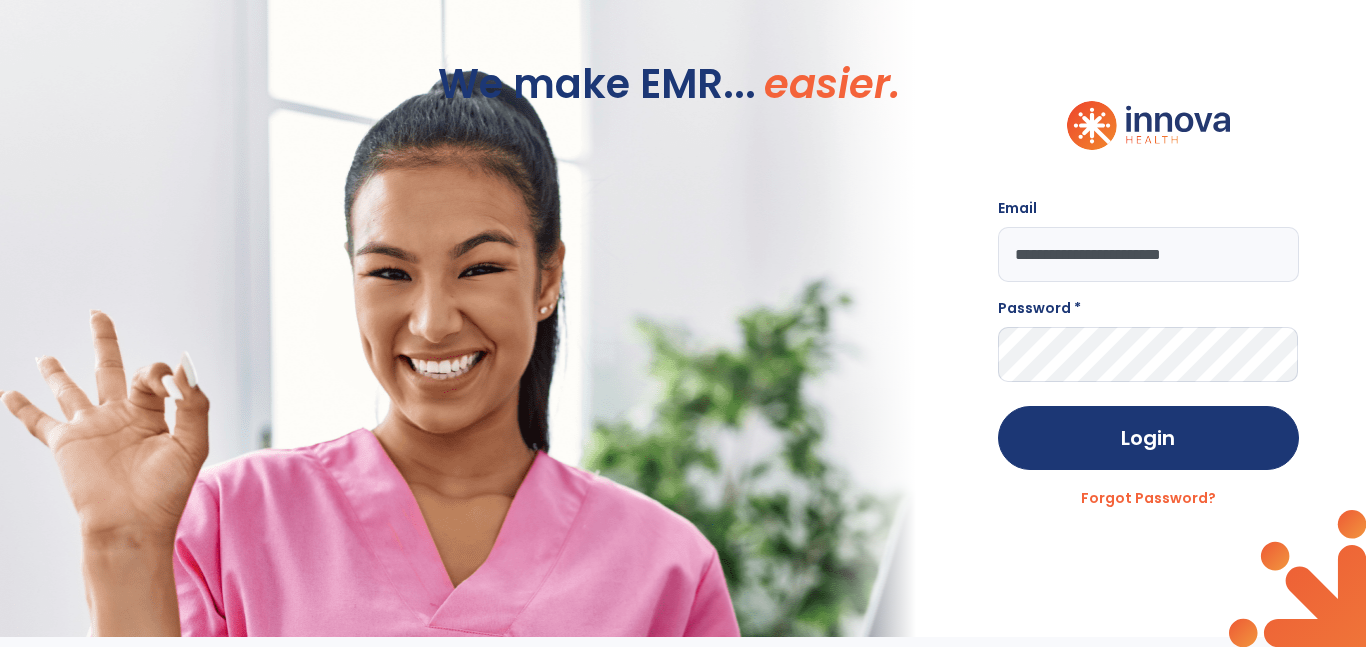 type on "**********" 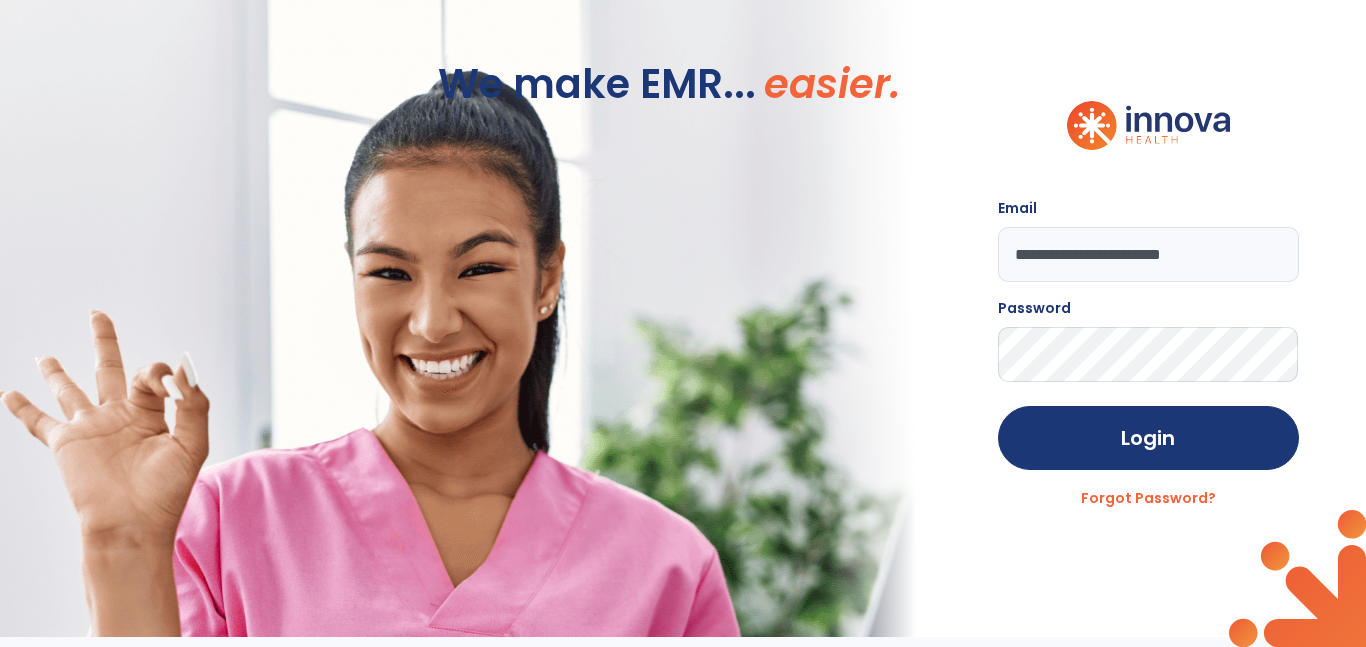 click on "Login" 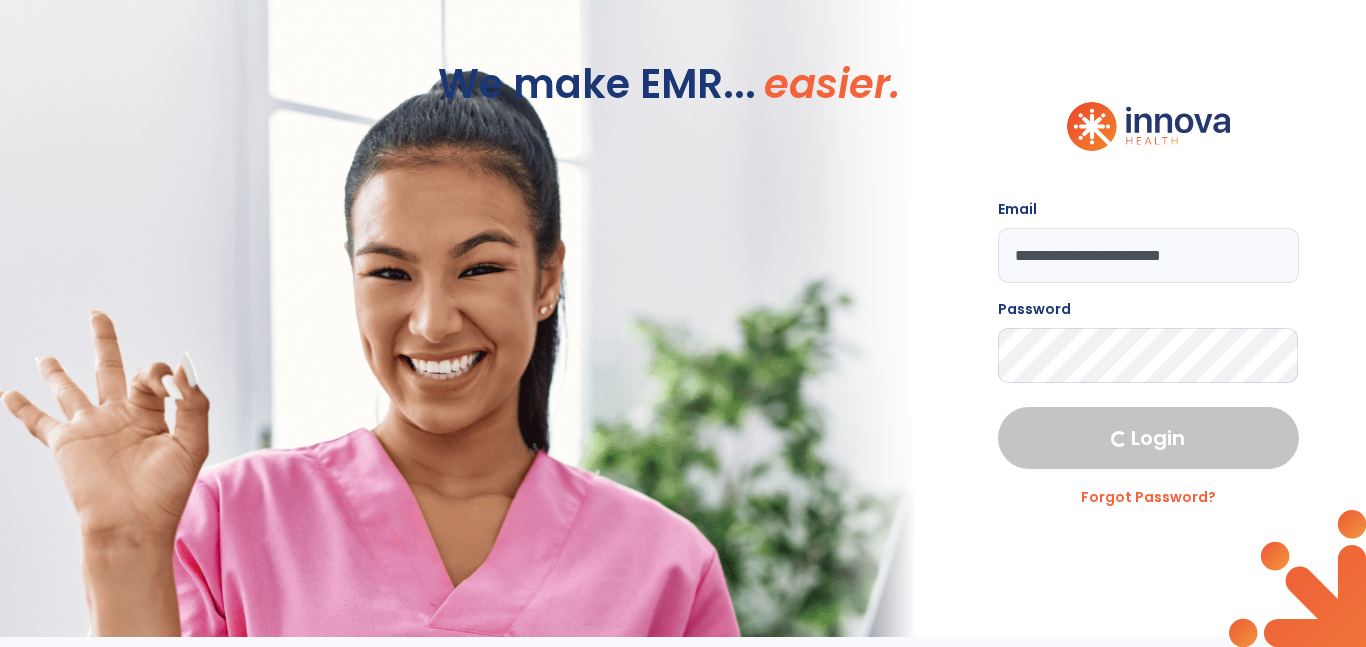 select on "****" 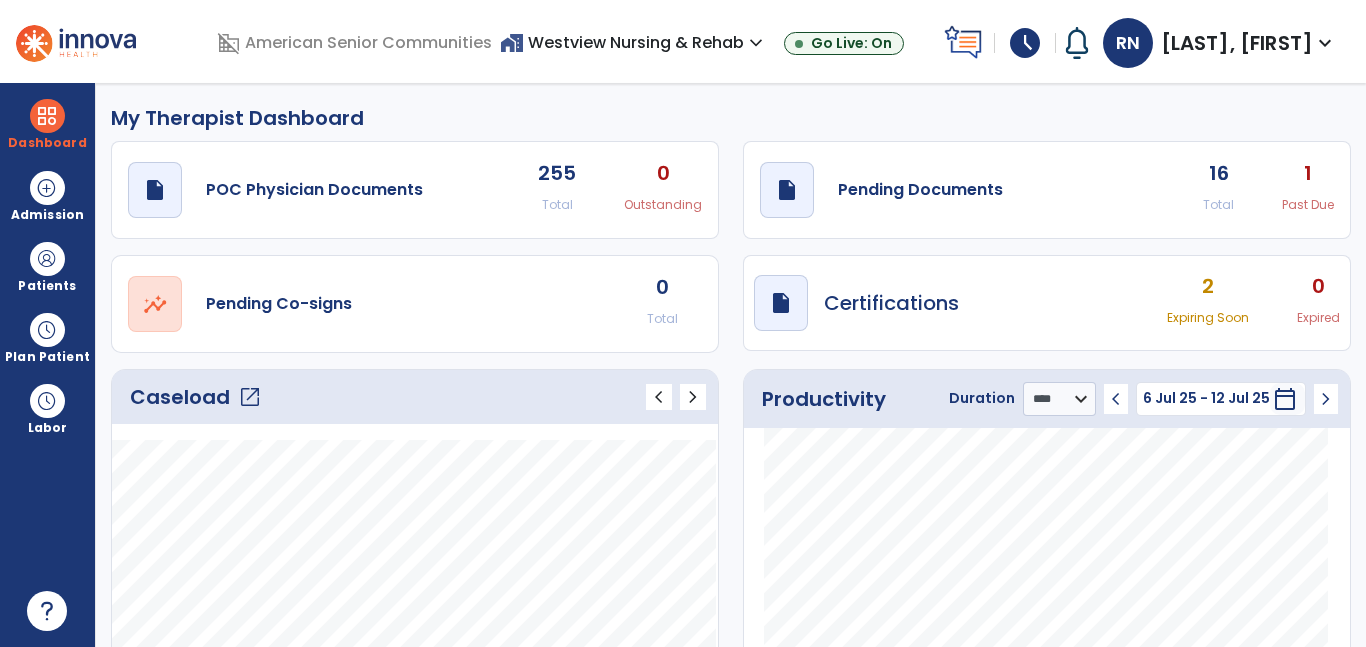 click on "draft   open_in_new  Pending Documents 16 Total 1 Past Due" 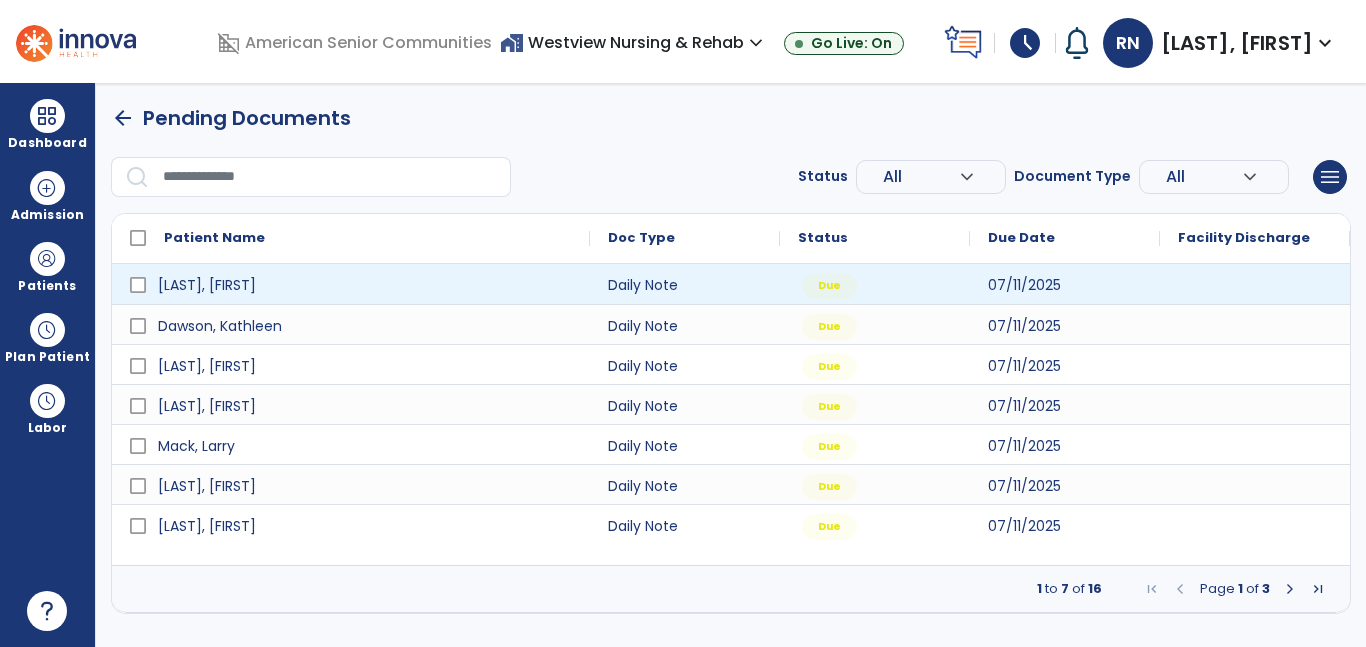 click at bounding box center (1290, 589) 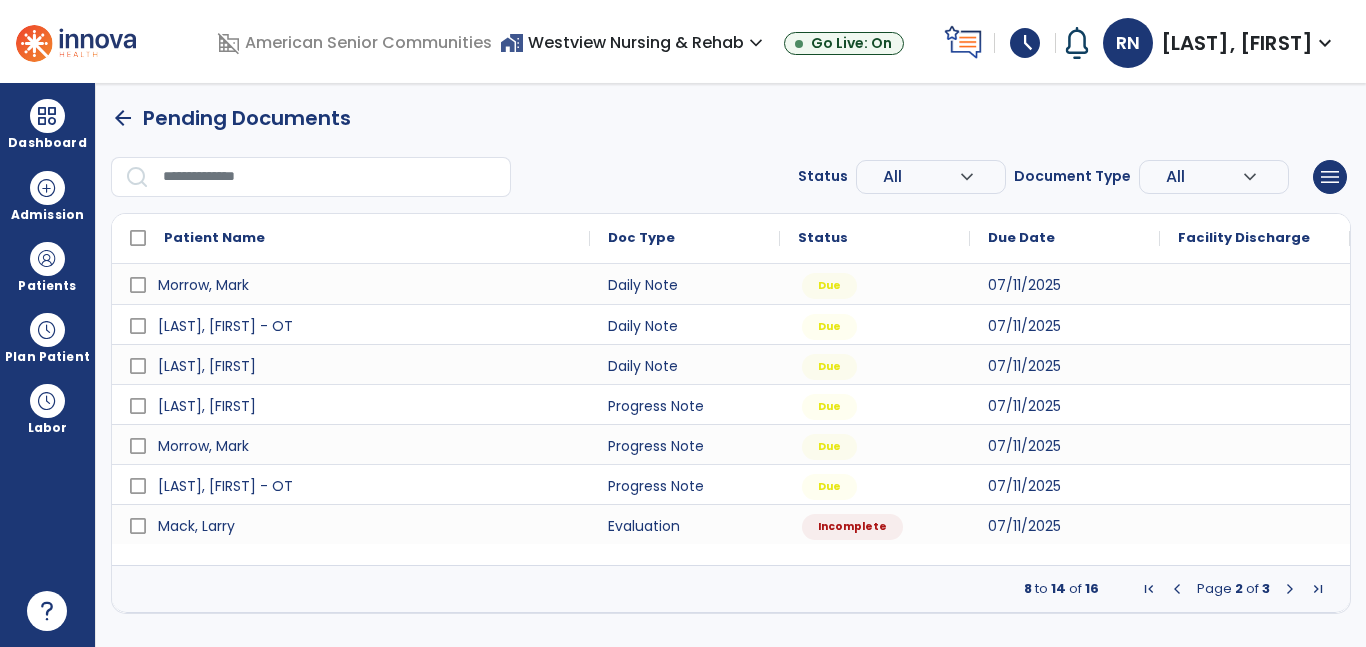 click at bounding box center [1290, 589] 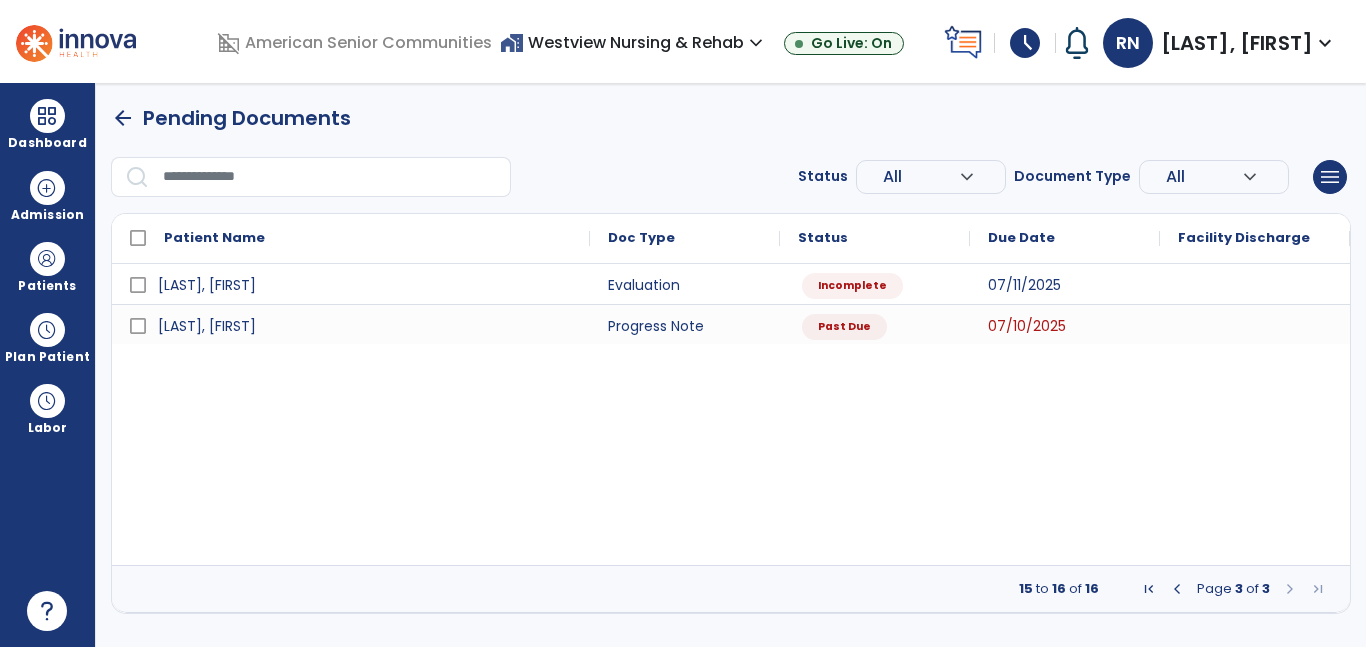 click at bounding box center (1177, 589) 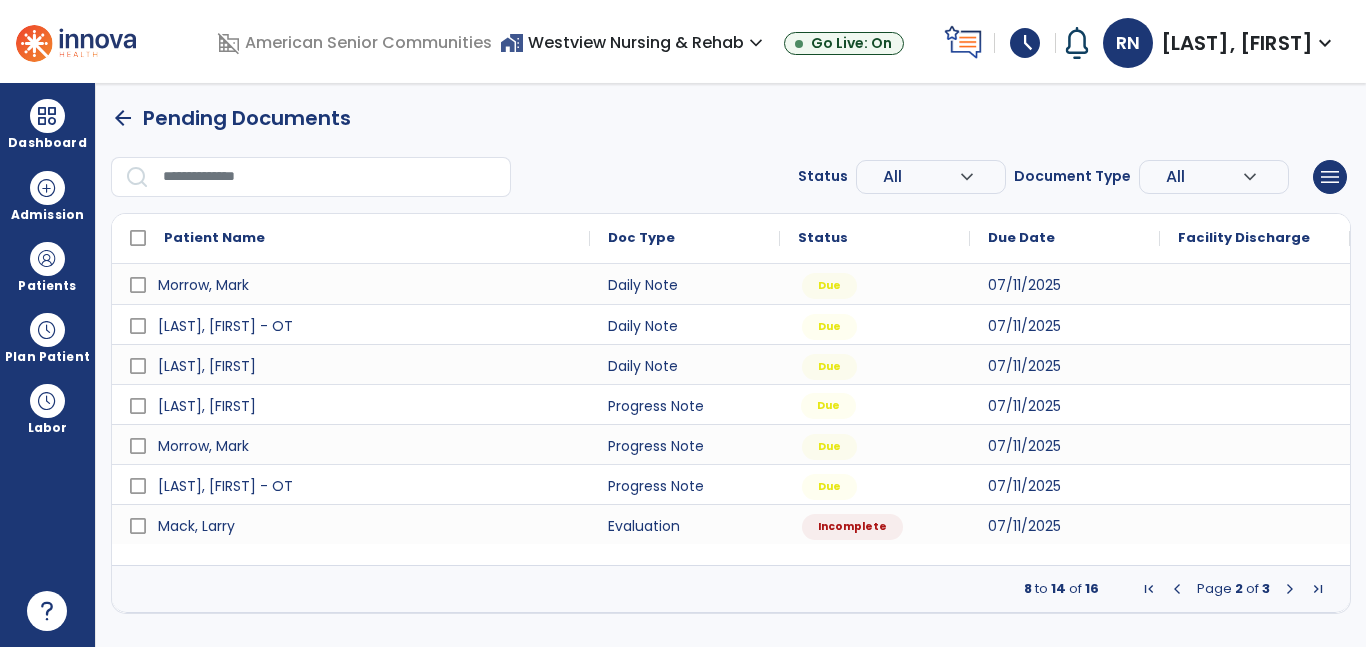 click on "Due" at bounding box center [875, 404] 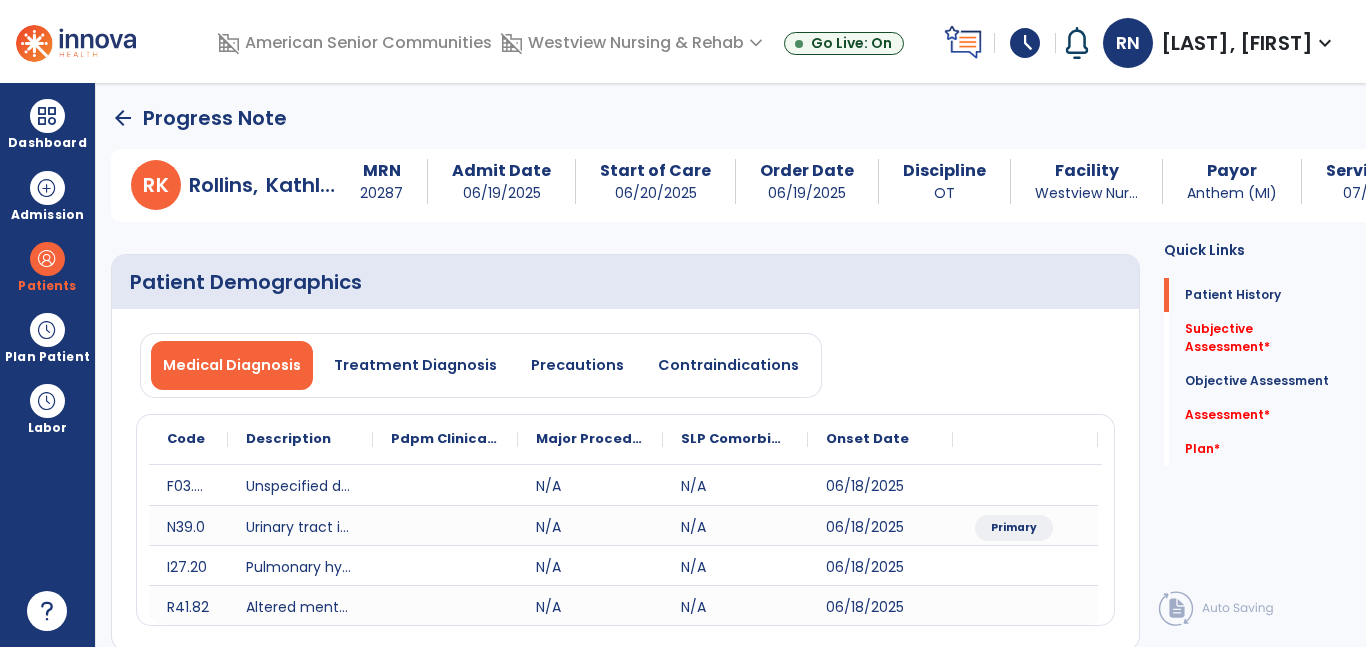 click on "Medical Diagnosis   Treatment Diagnosis   Precautions   Contraindications" 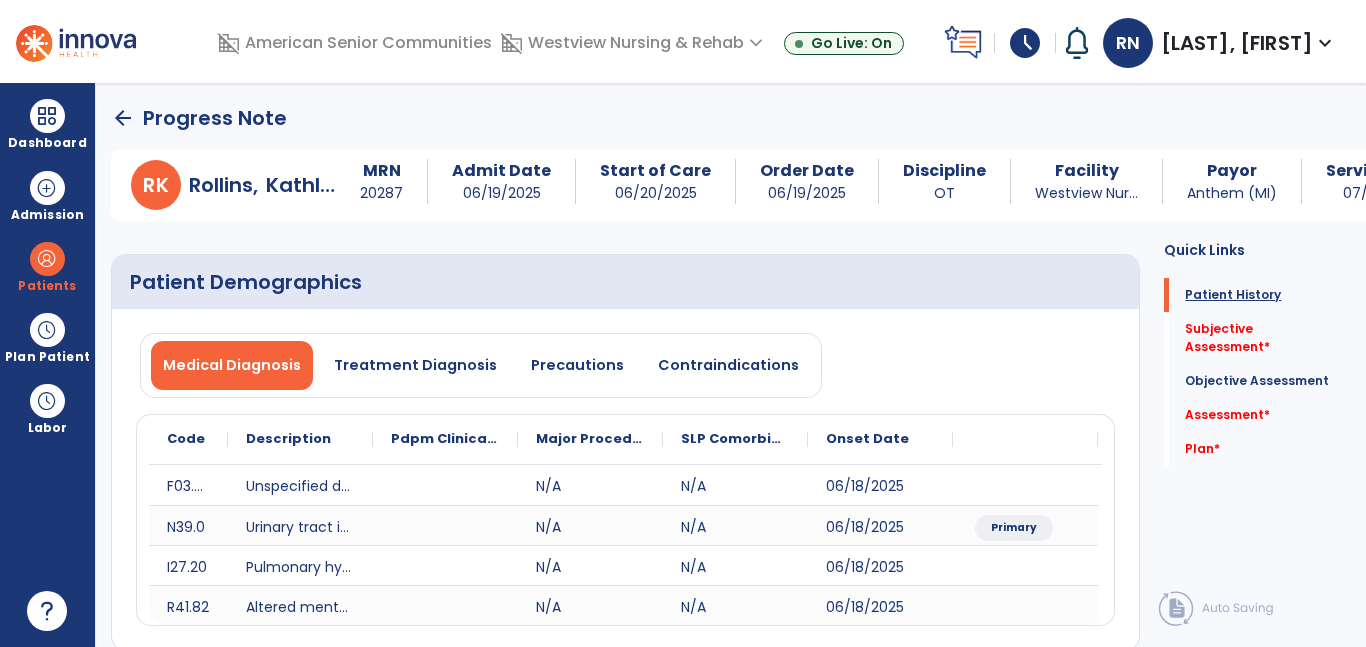 click on "Patient History" 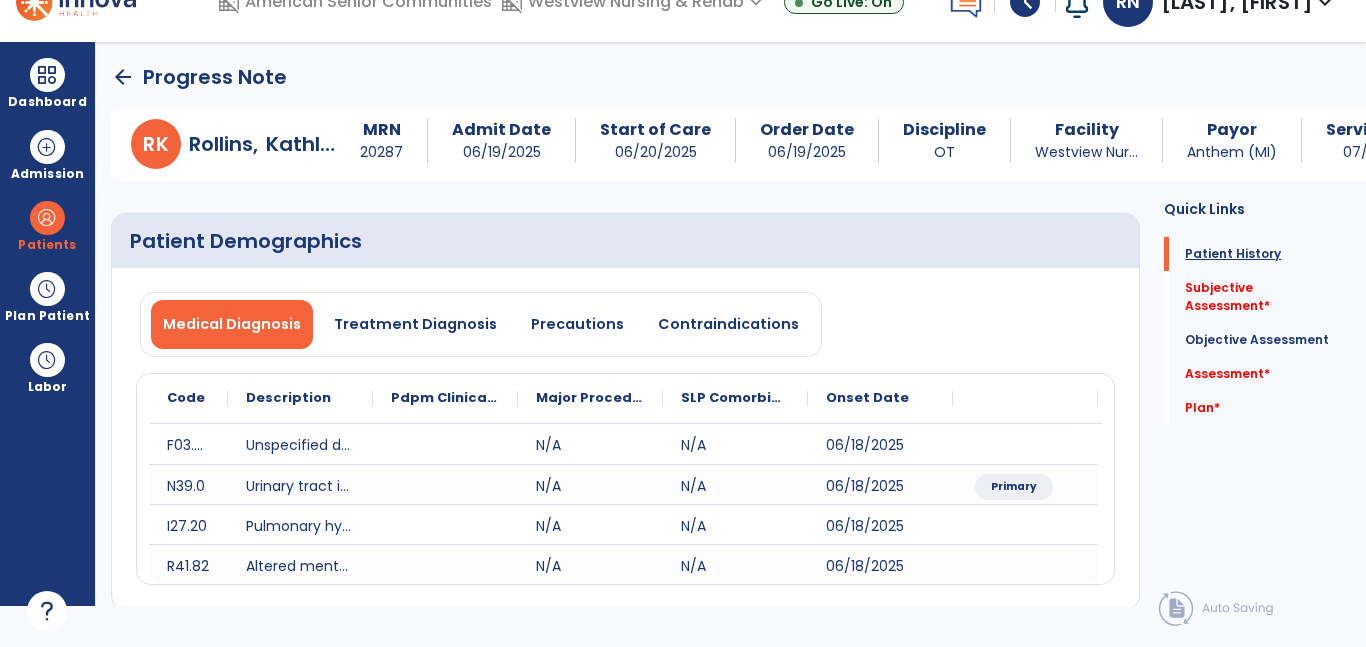 scroll, scrollTop: 87, scrollLeft: 0, axis: vertical 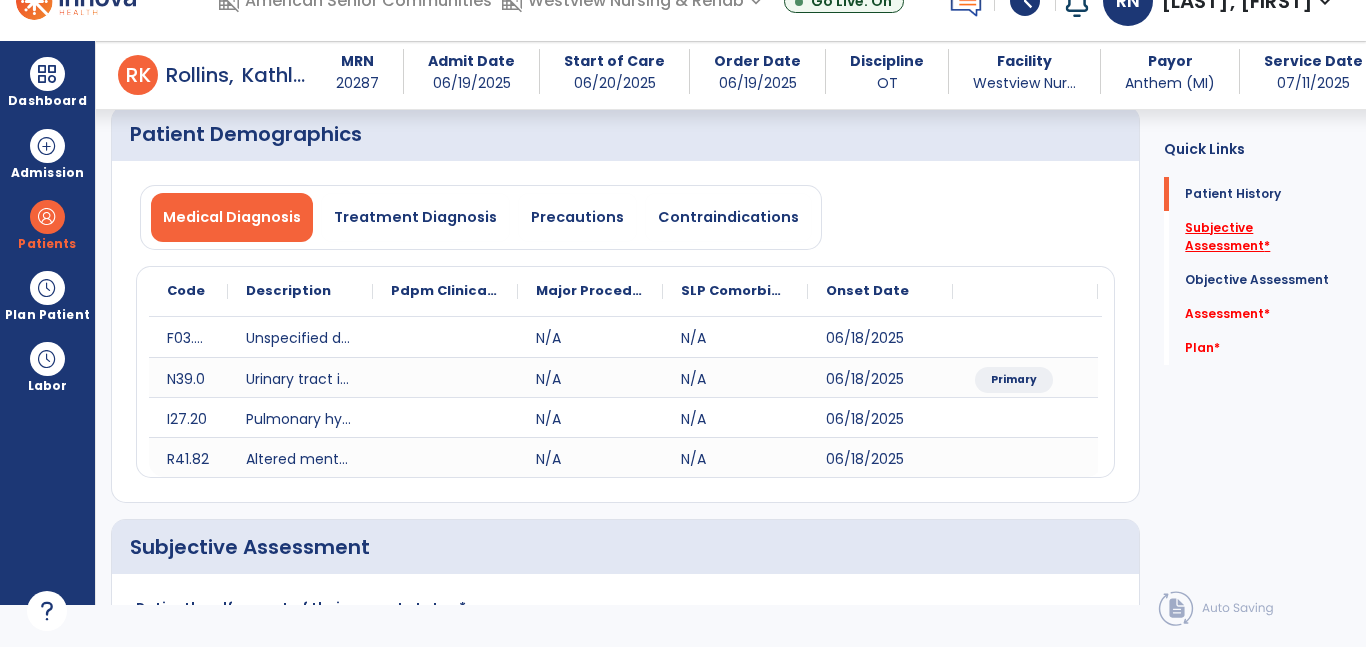 click on "Subjective Assessment   *" 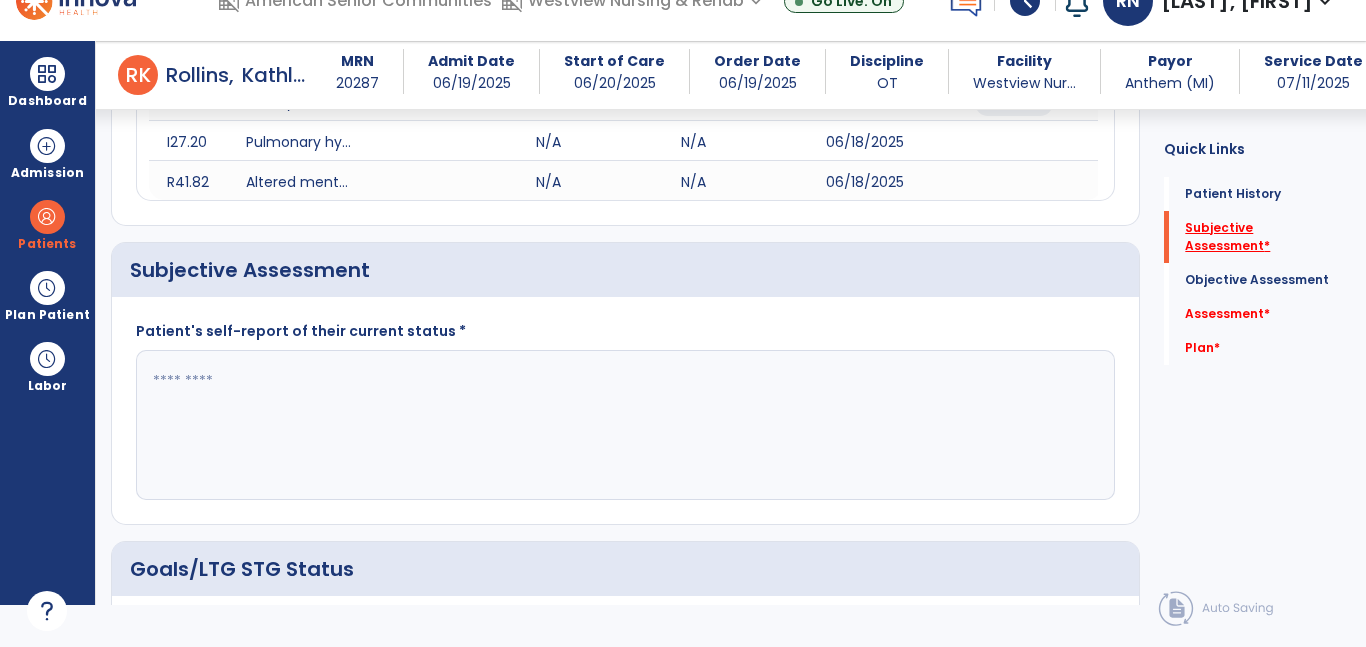 scroll, scrollTop: 424, scrollLeft: 0, axis: vertical 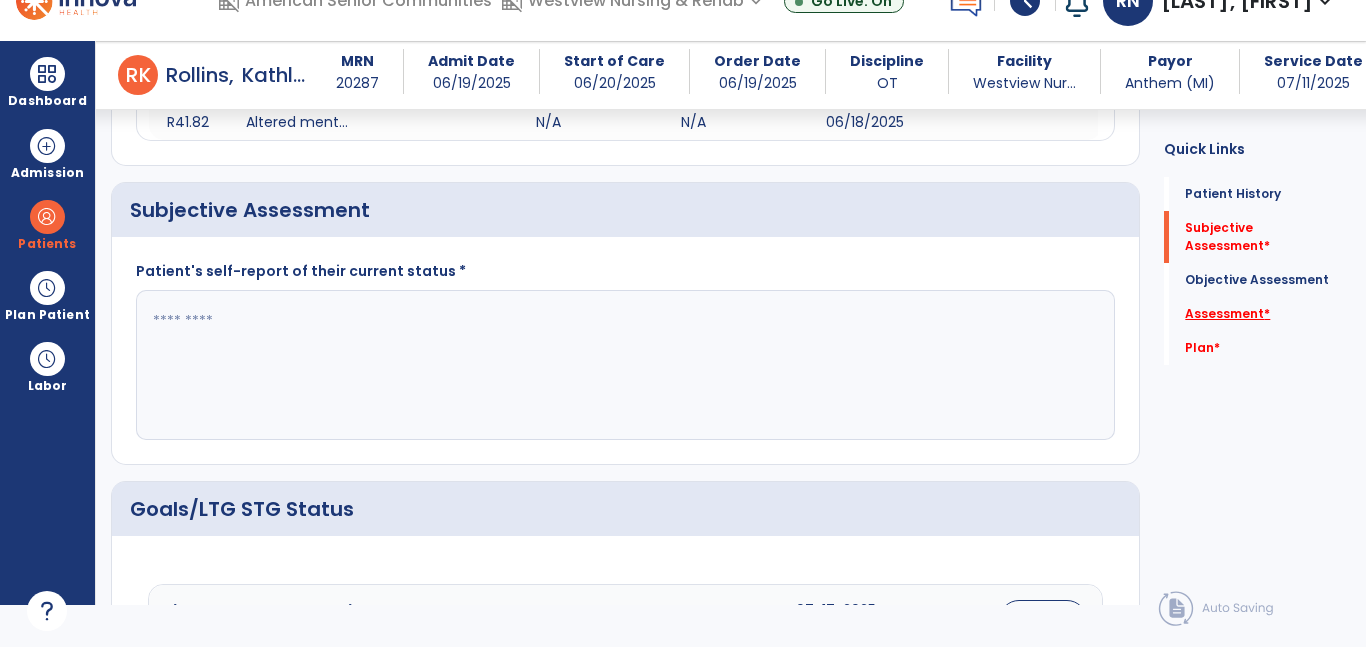 click on "Assessment   *" 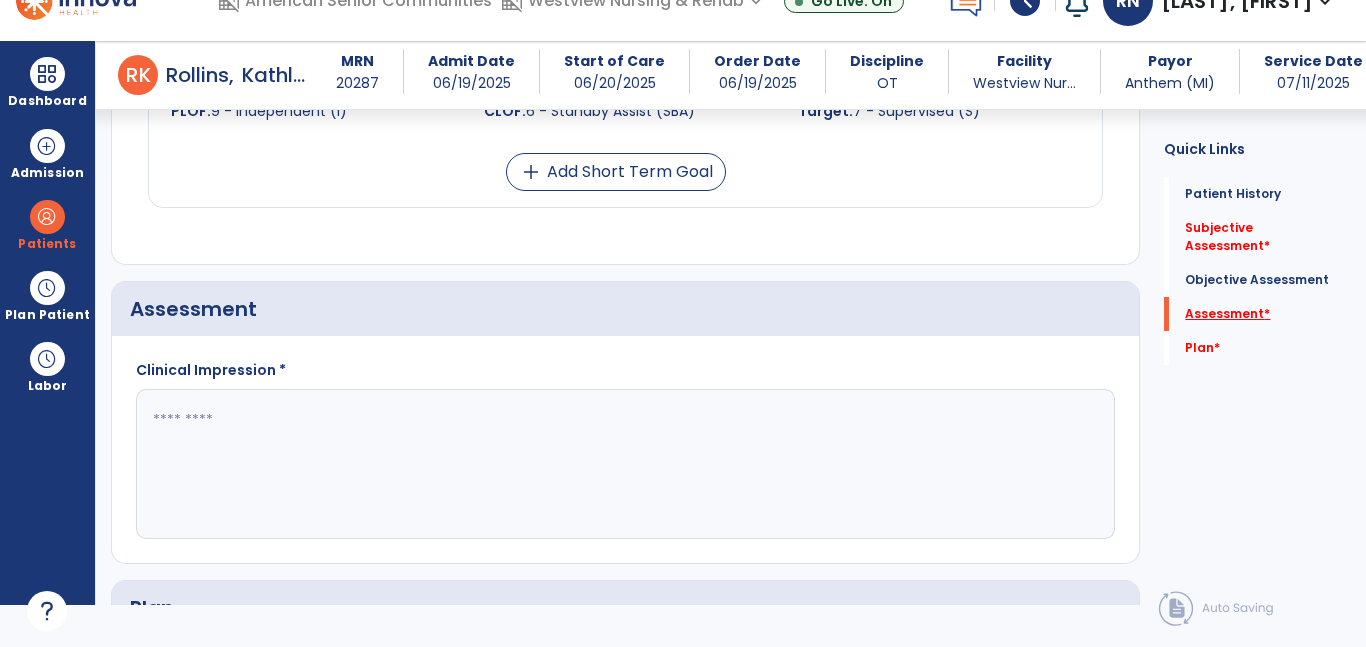 scroll, scrollTop: 2195, scrollLeft: 0, axis: vertical 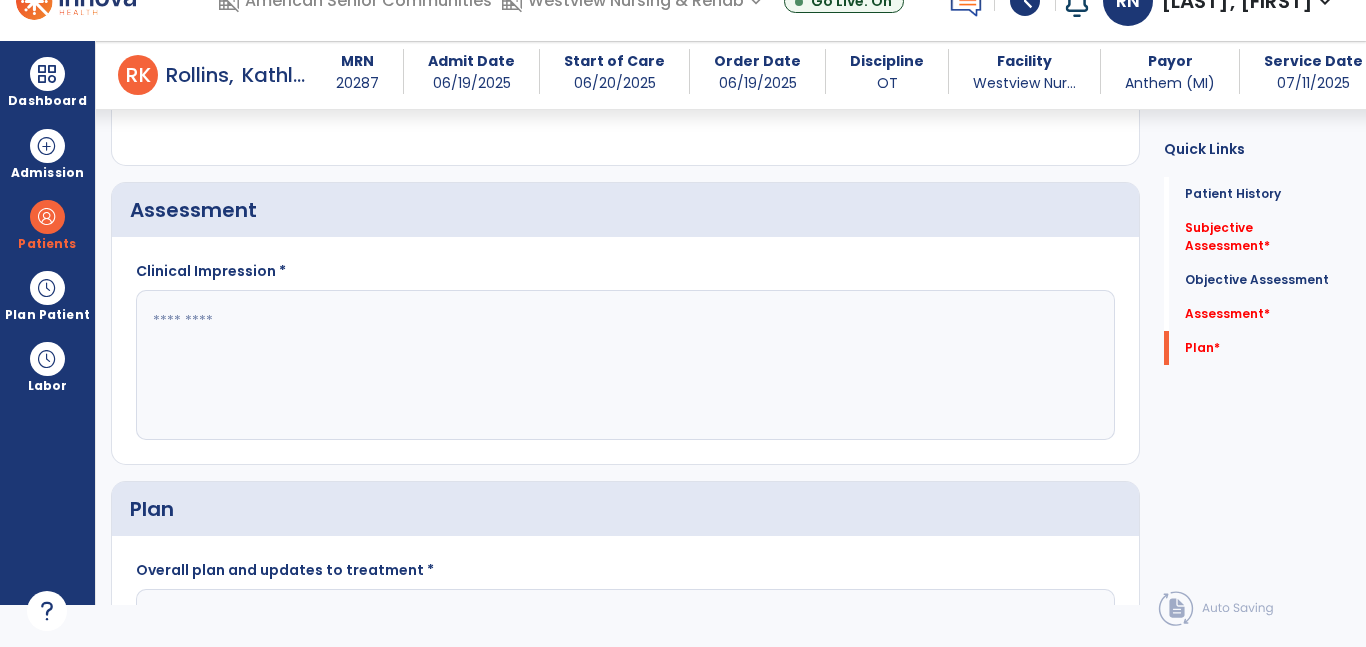 click 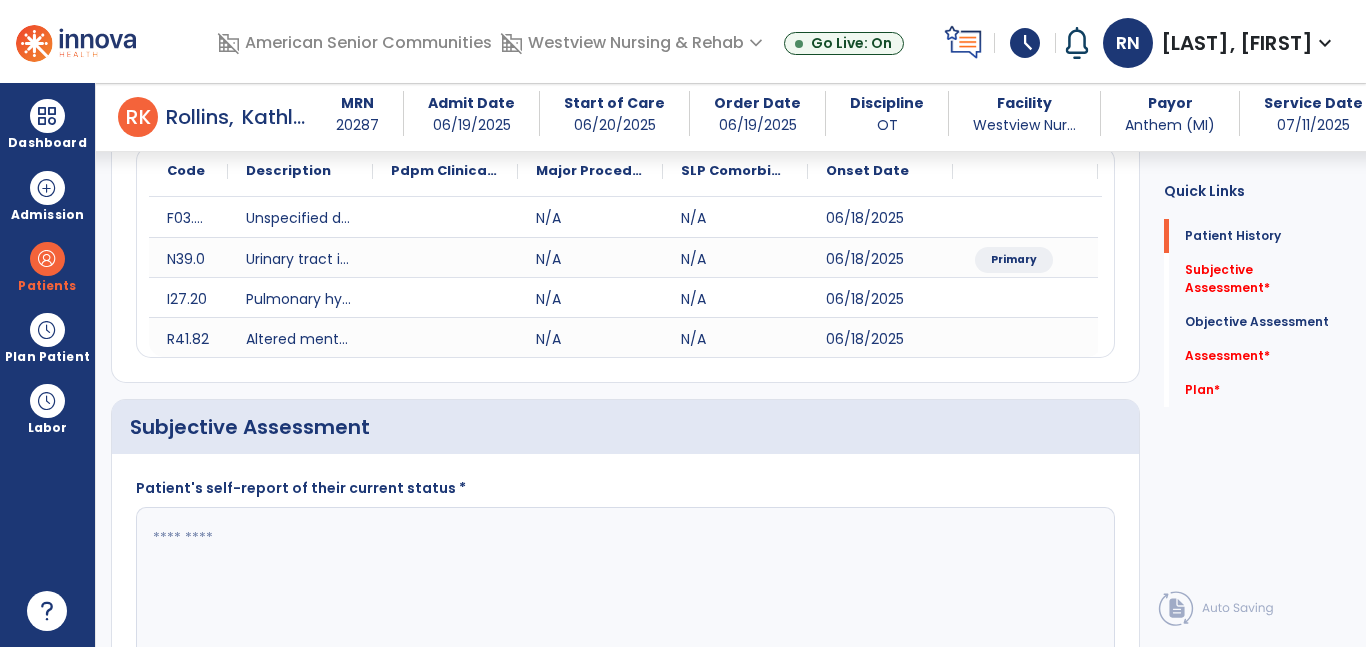 scroll, scrollTop: 251, scrollLeft: 0, axis: vertical 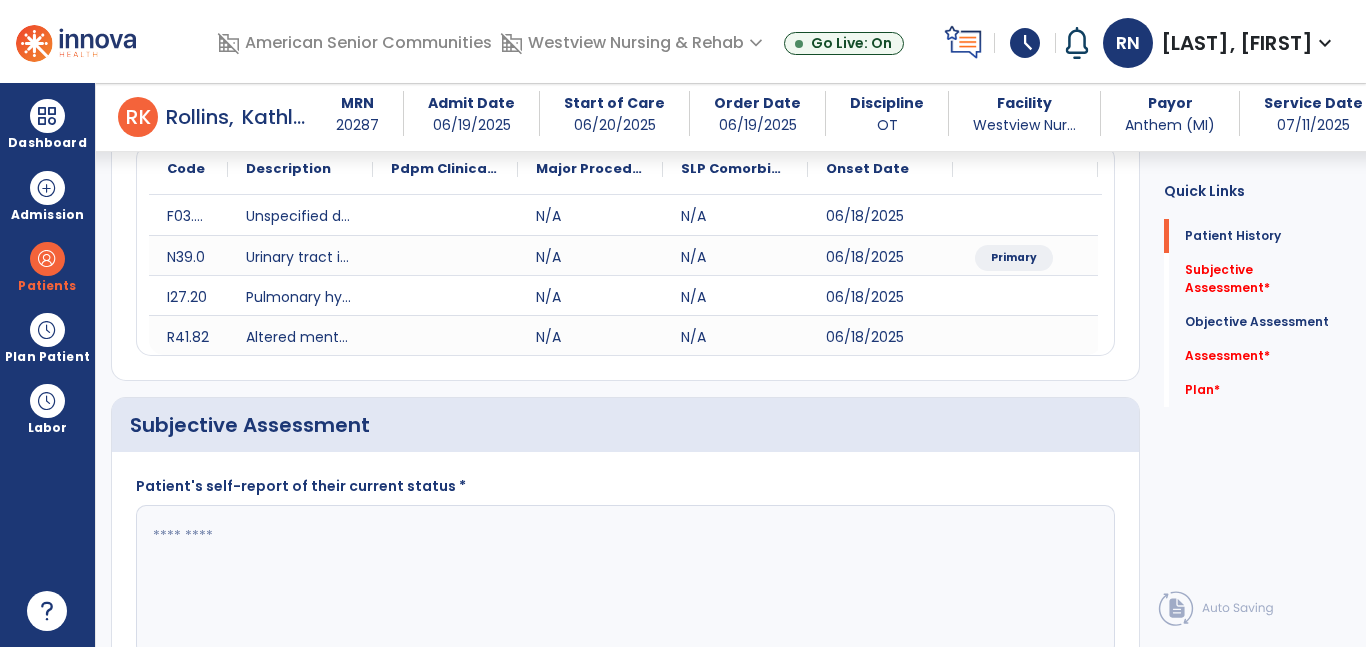 click 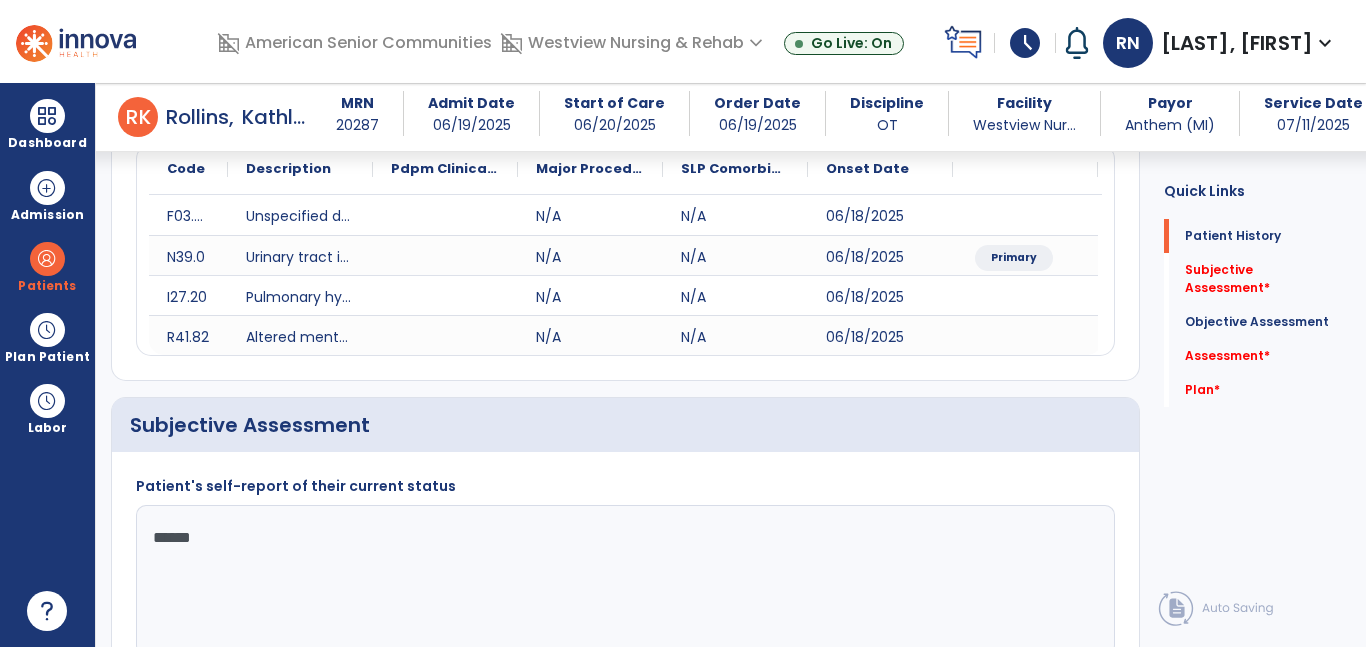 type on "*******" 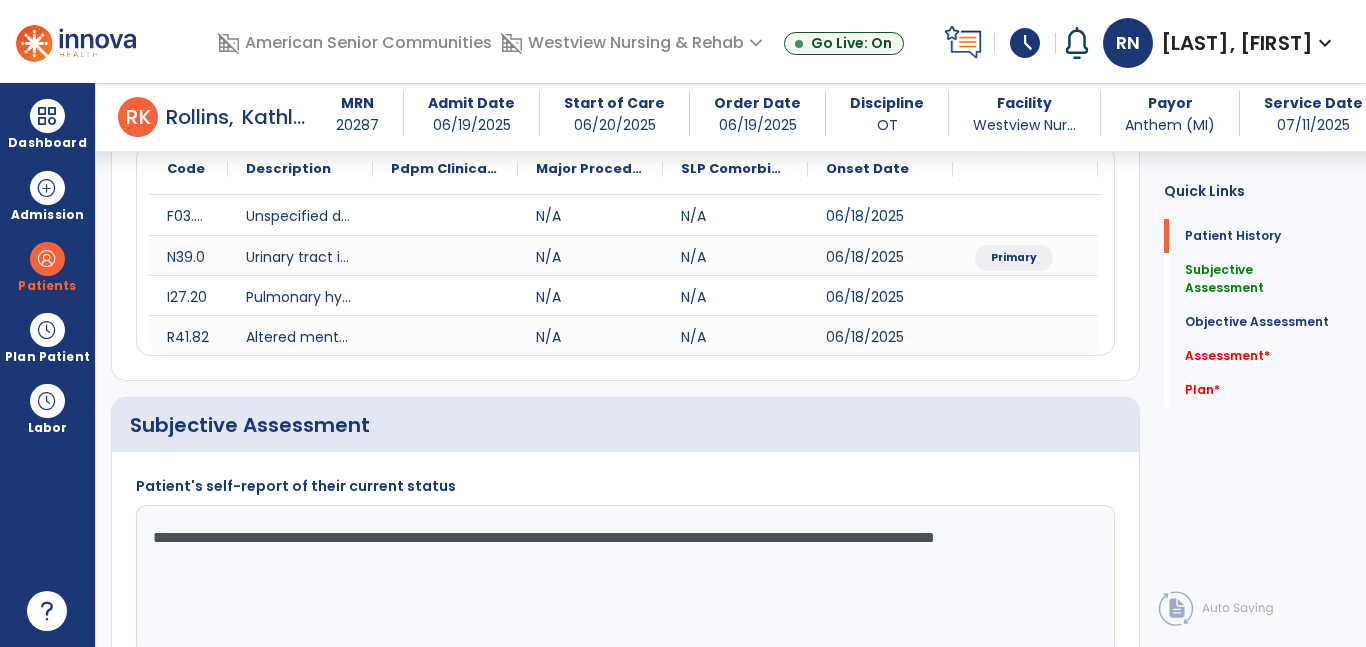 click on "**********" 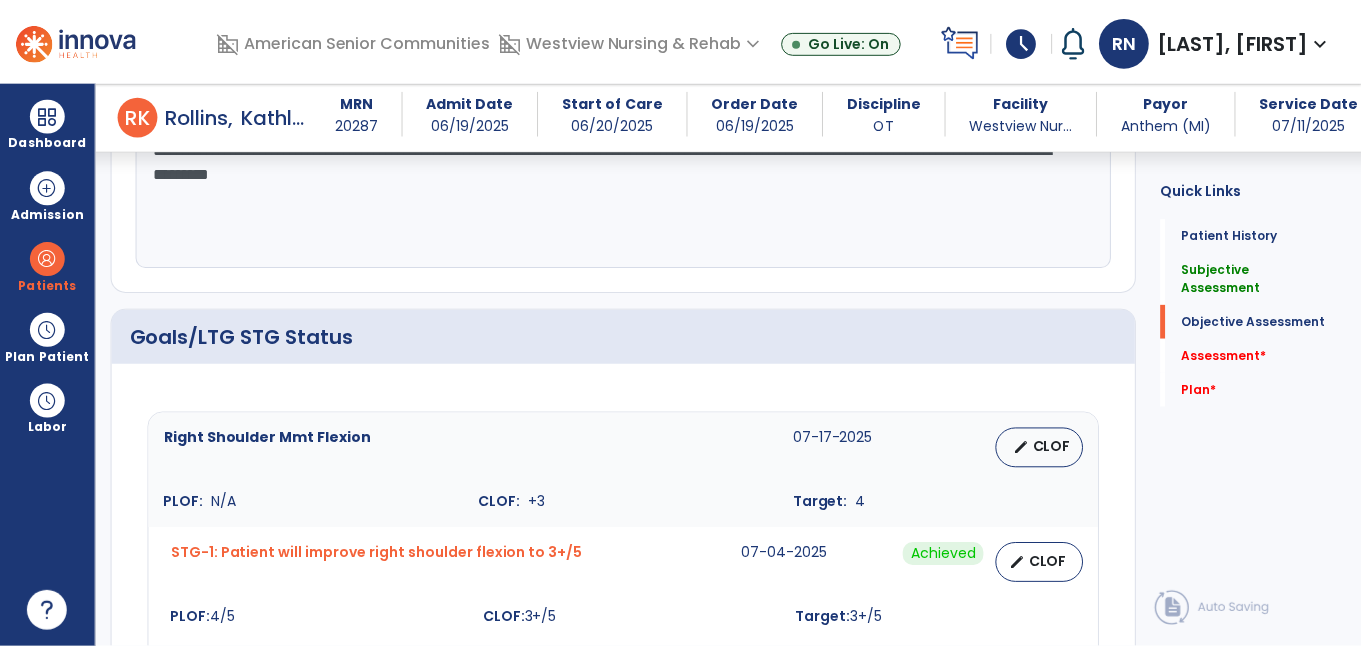 scroll, scrollTop: 661, scrollLeft: 0, axis: vertical 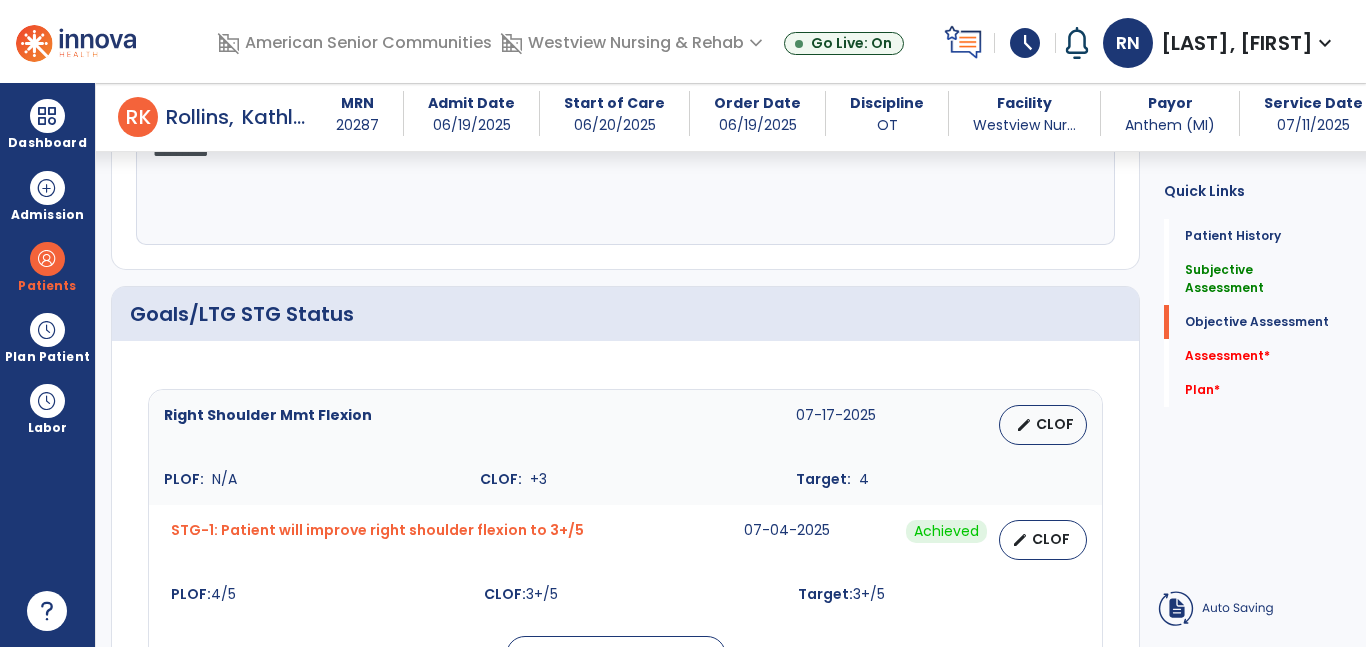 type on "**********" 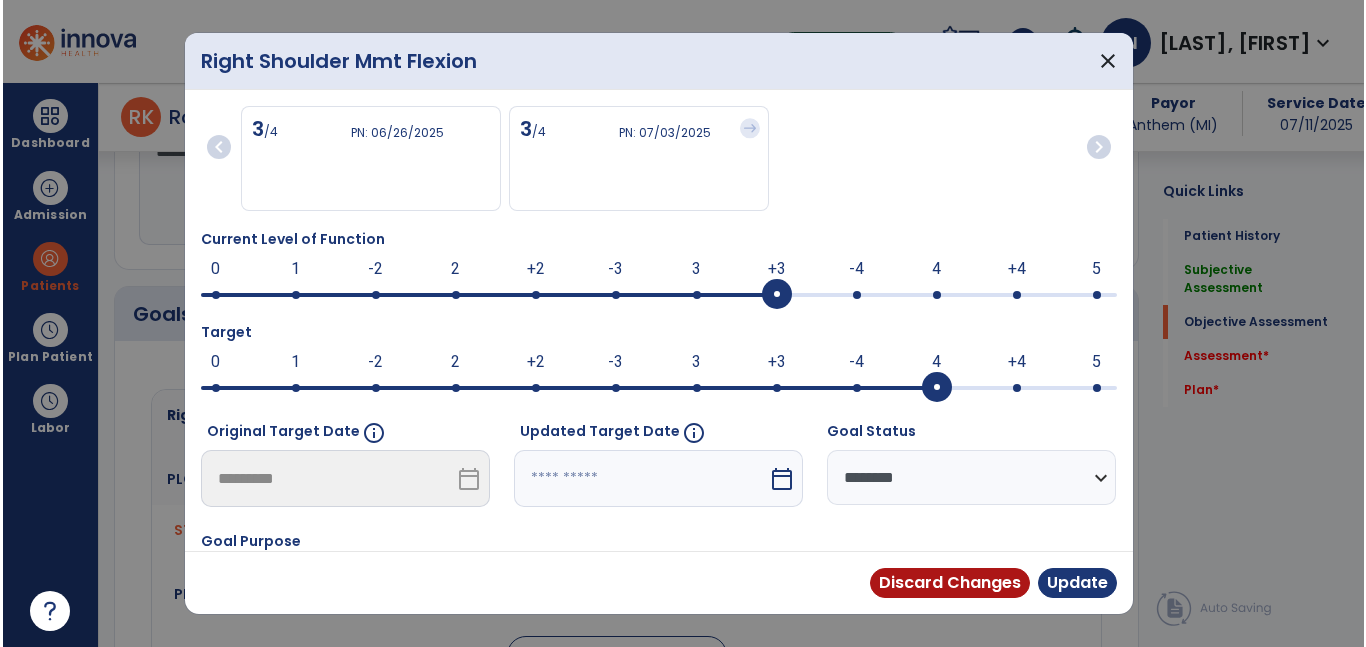 scroll, scrollTop: 661, scrollLeft: 0, axis: vertical 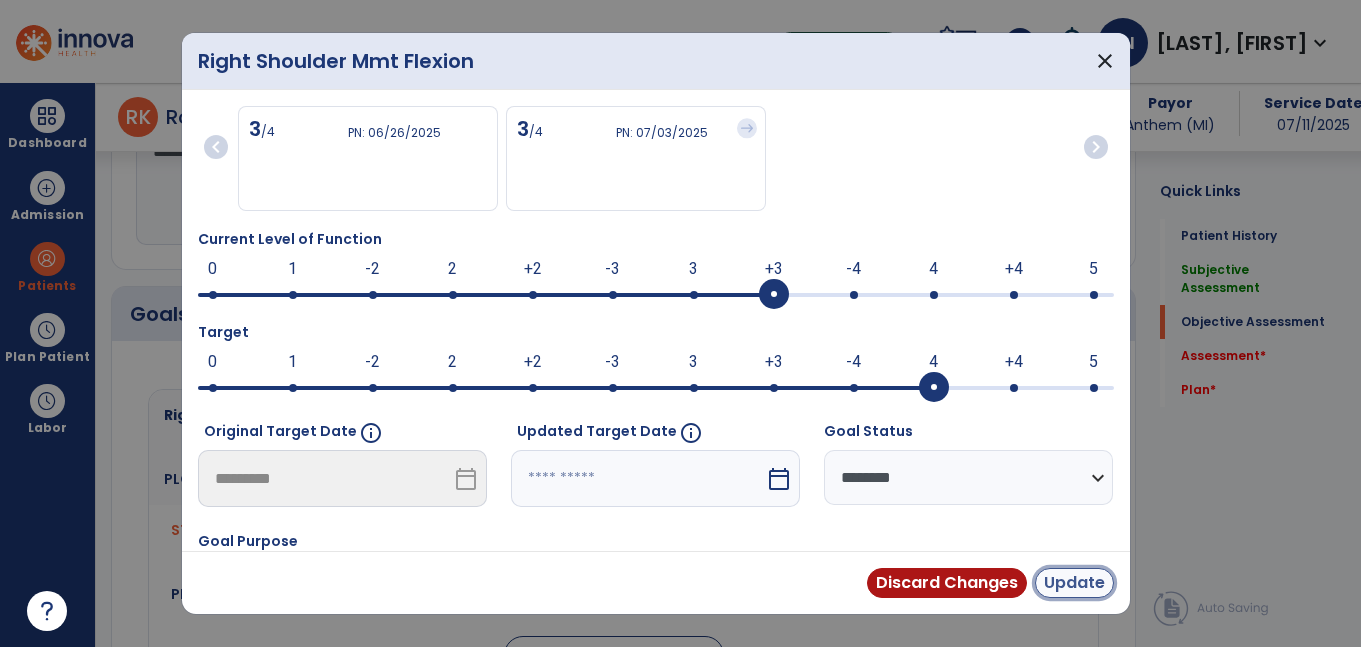 click on "Update" at bounding box center (1074, 583) 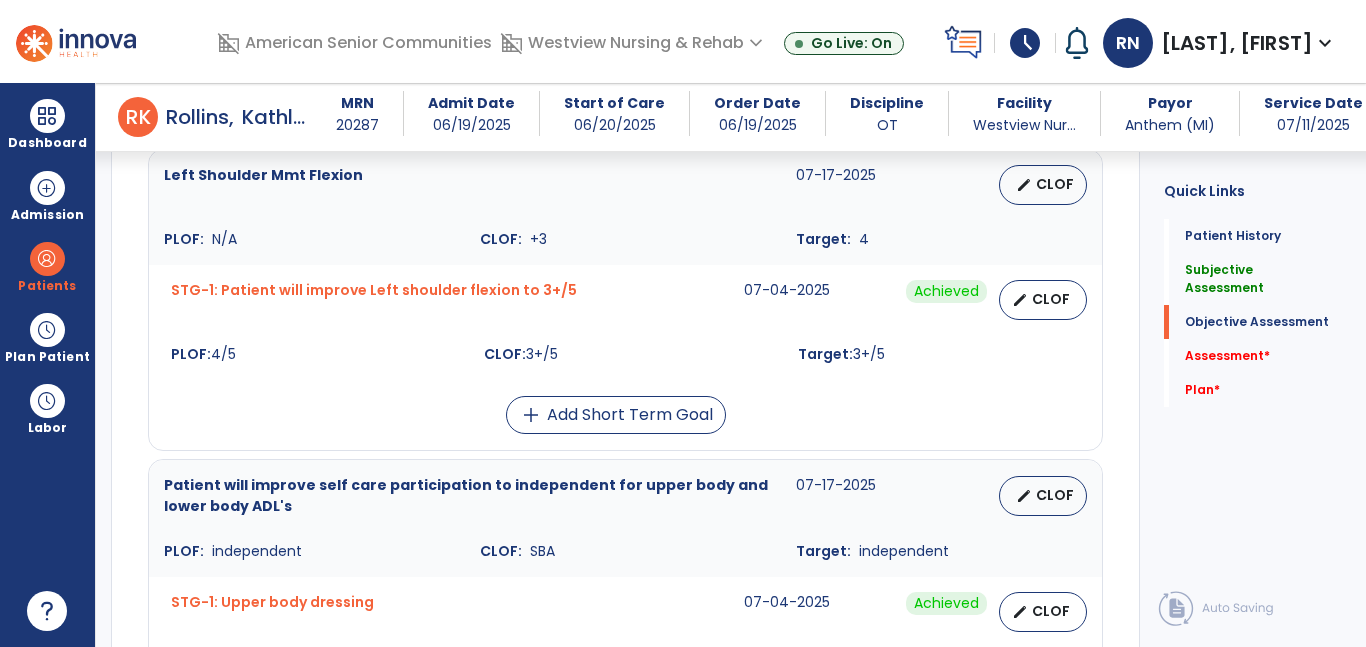 scroll, scrollTop: 1219, scrollLeft: 0, axis: vertical 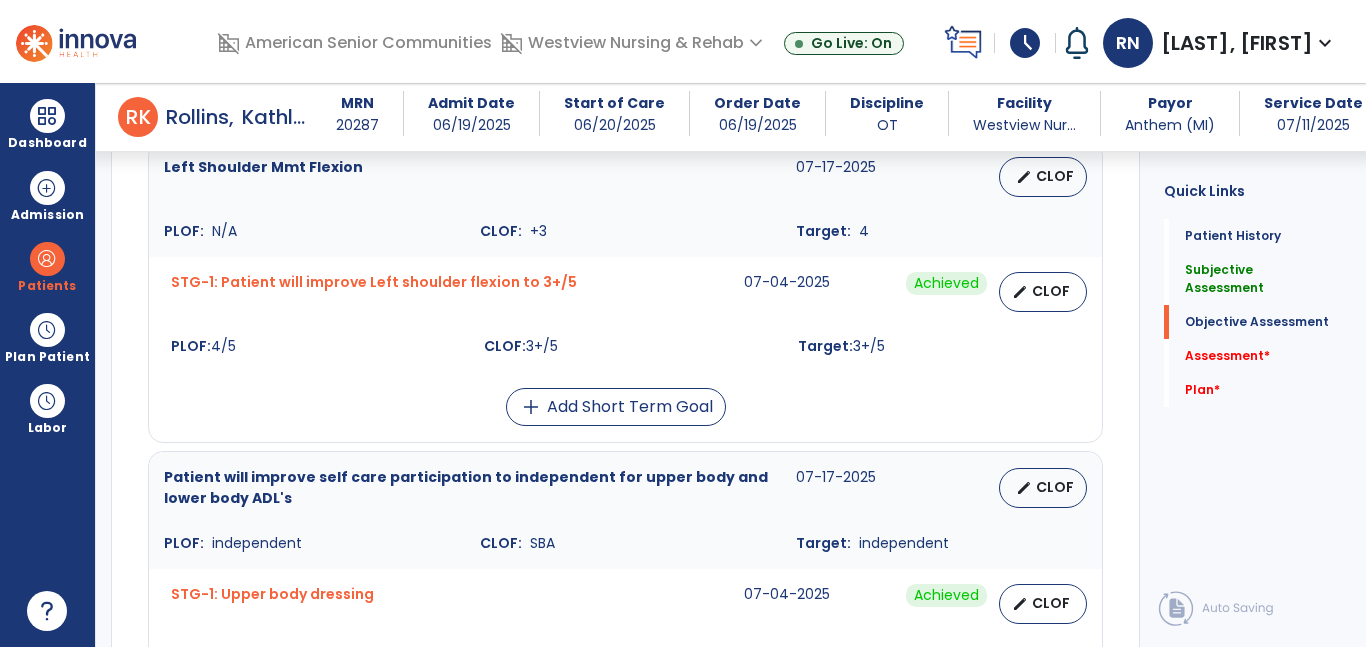 click on "Quick Links  Patient History   Patient History   Subjective Assessment   Subjective Assessment   Objective Assessment   Objective Assessment   Assessment   *  Assessment   *  Plan   *  Plan   *" 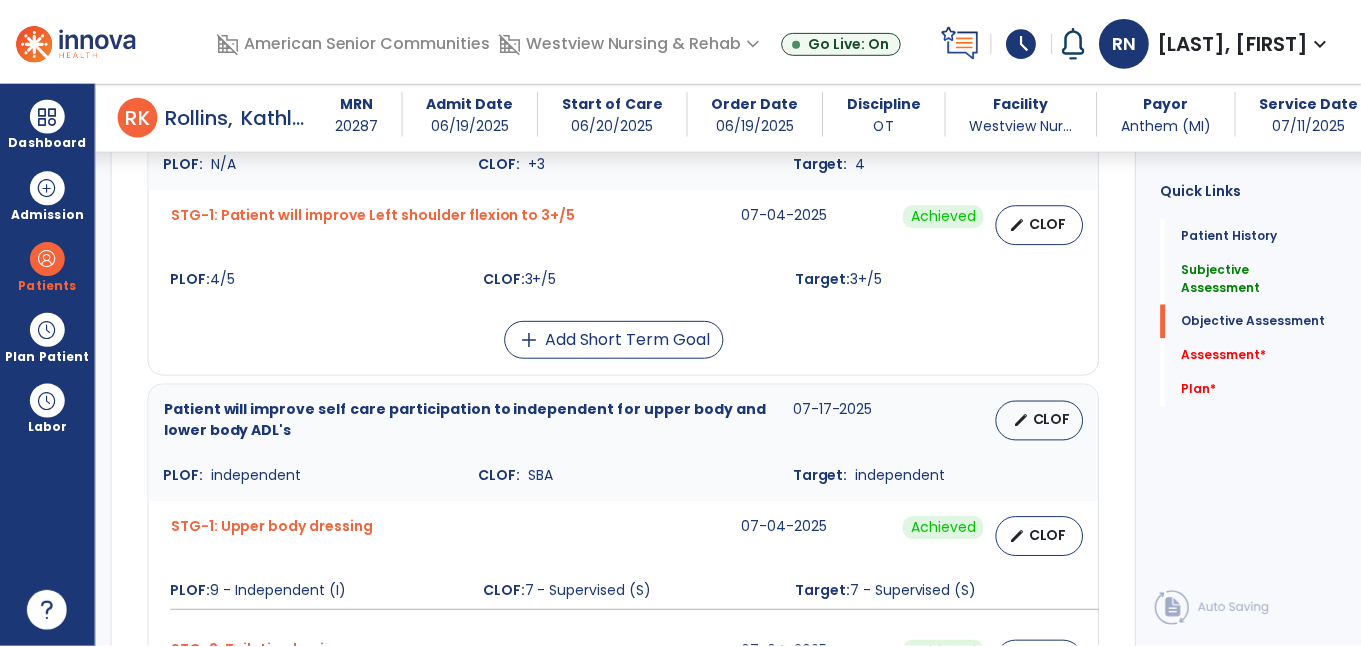 scroll, scrollTop: 1287, scrollLeft: 0, axis: vertical 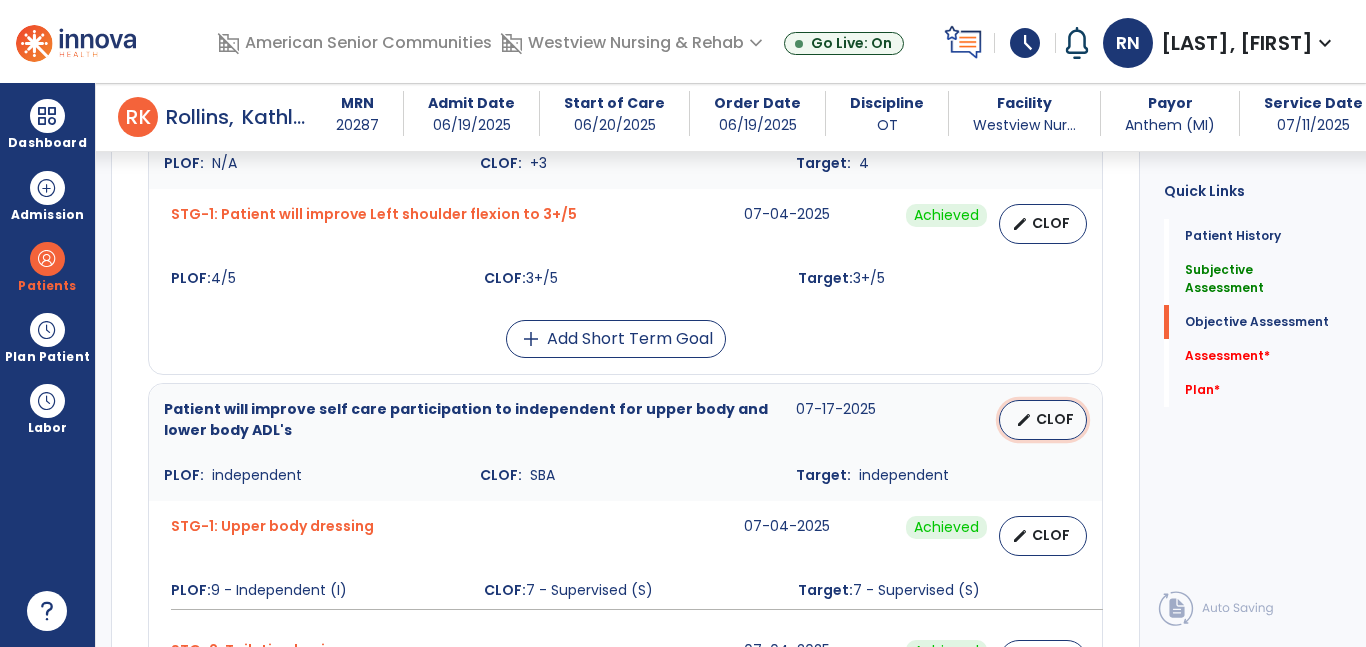 click on "CLOF" at bounding box center [1055, 419] 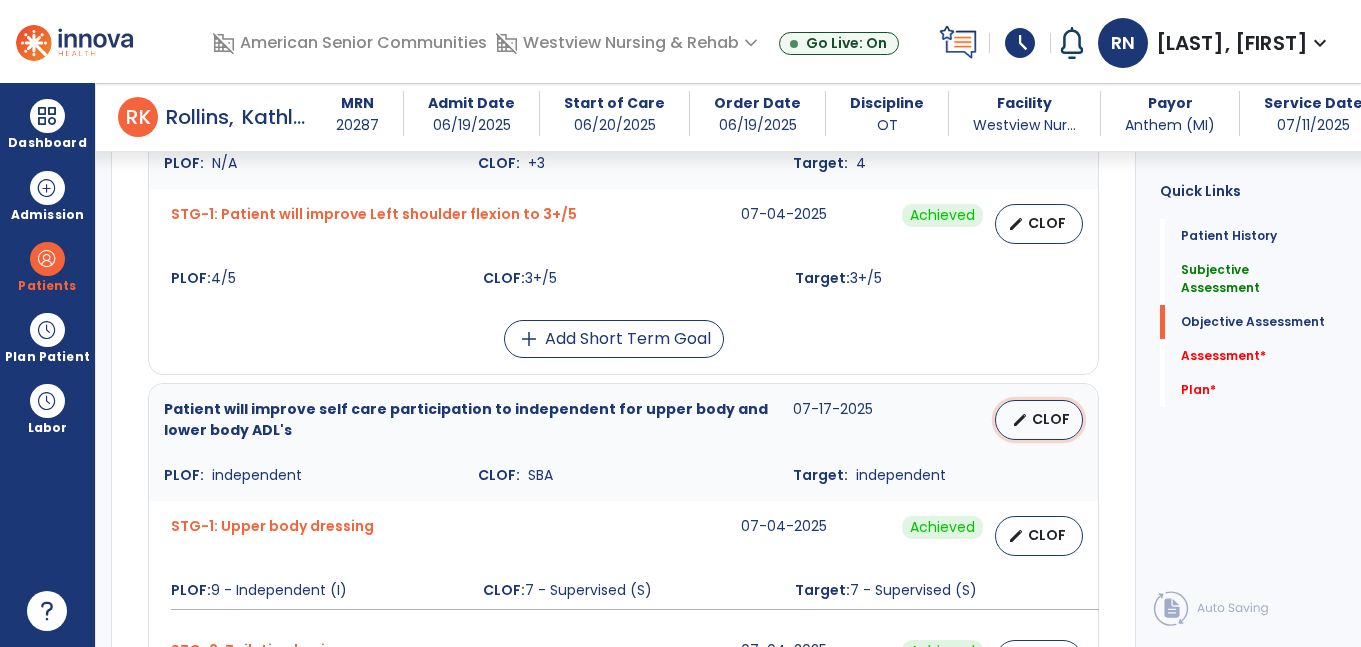 select on "********" 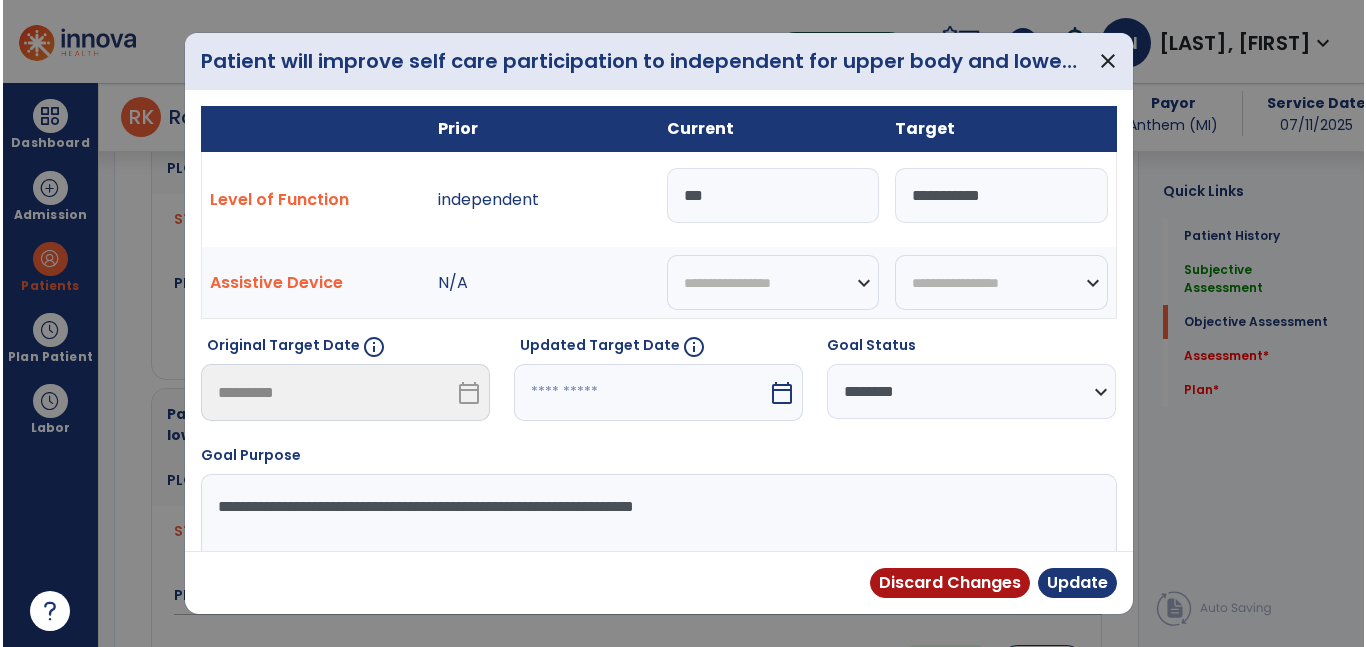scroll, scrollTop: 1287, scrollLeft: 0, axis: vertical 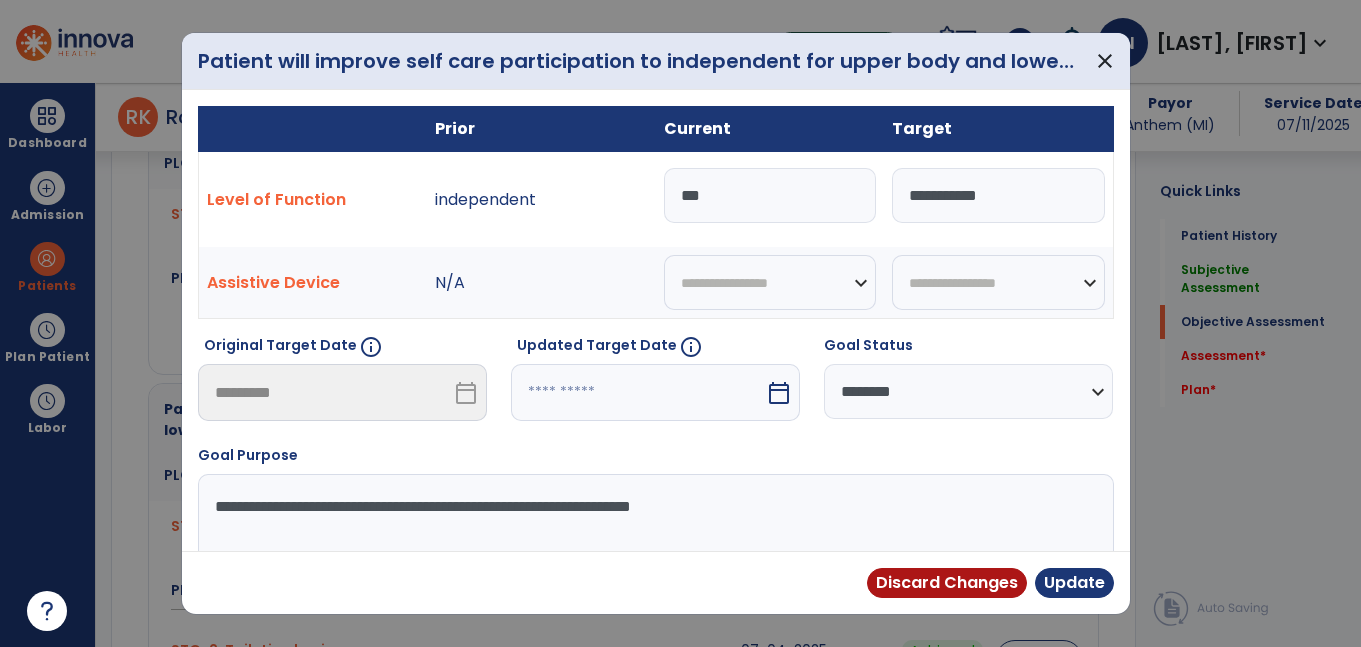 click on "***" at bounding box center [770, 195] 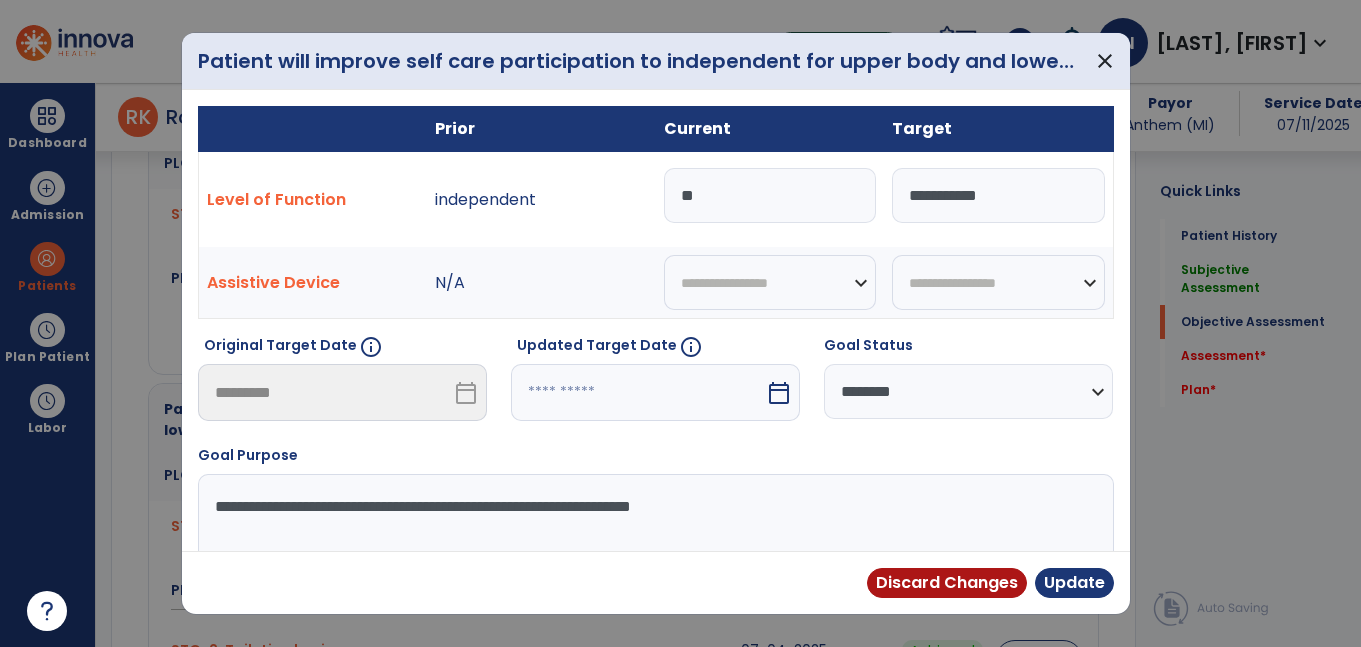 type on "*" 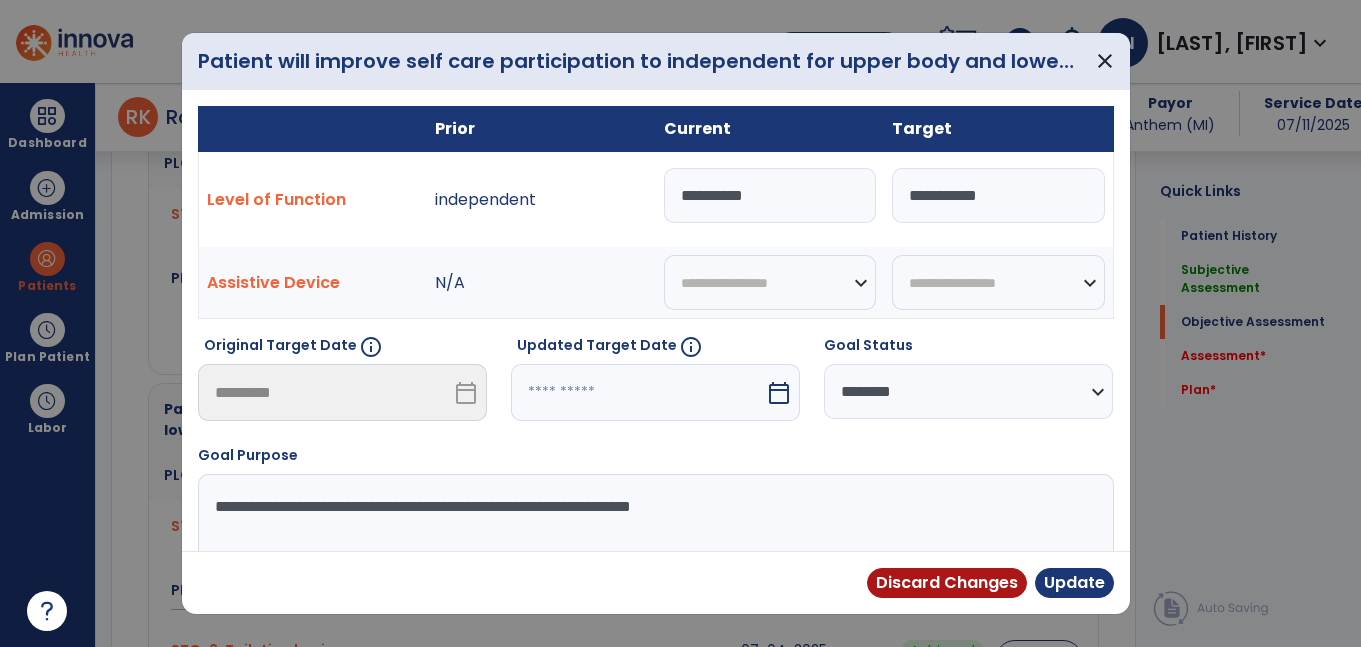type on "**********" 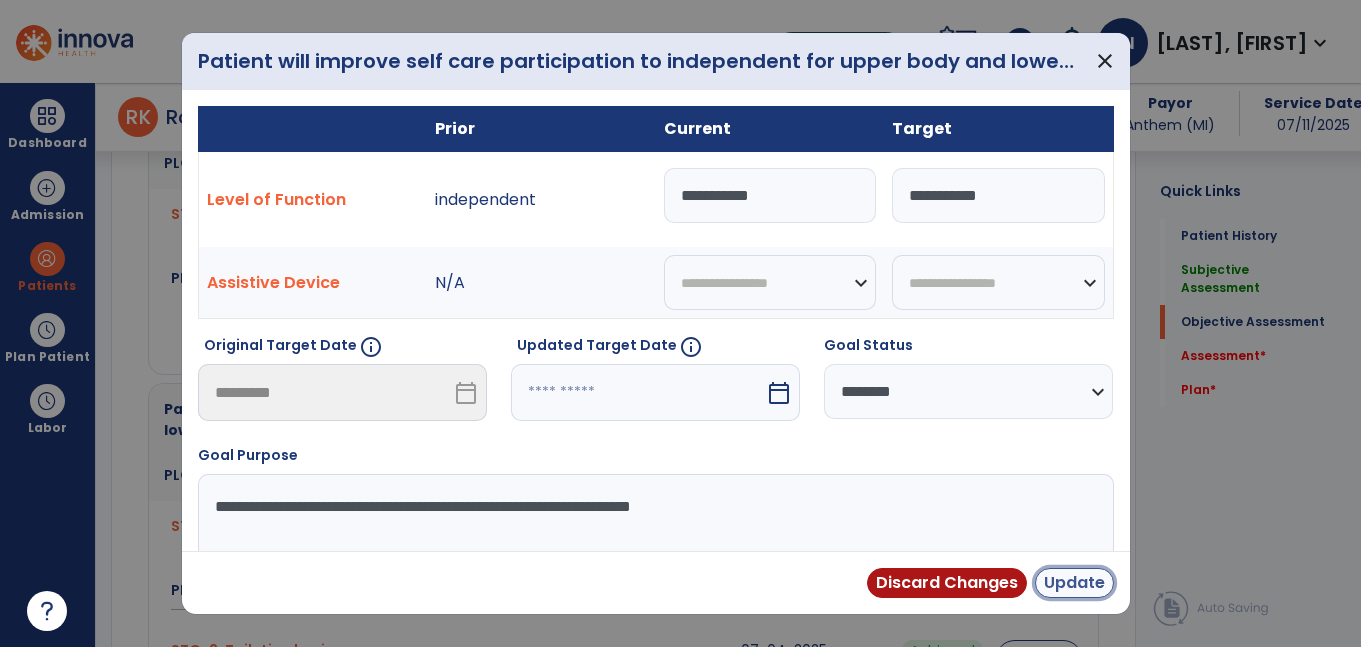 click on "Update" at bounding box center [1074, 583] 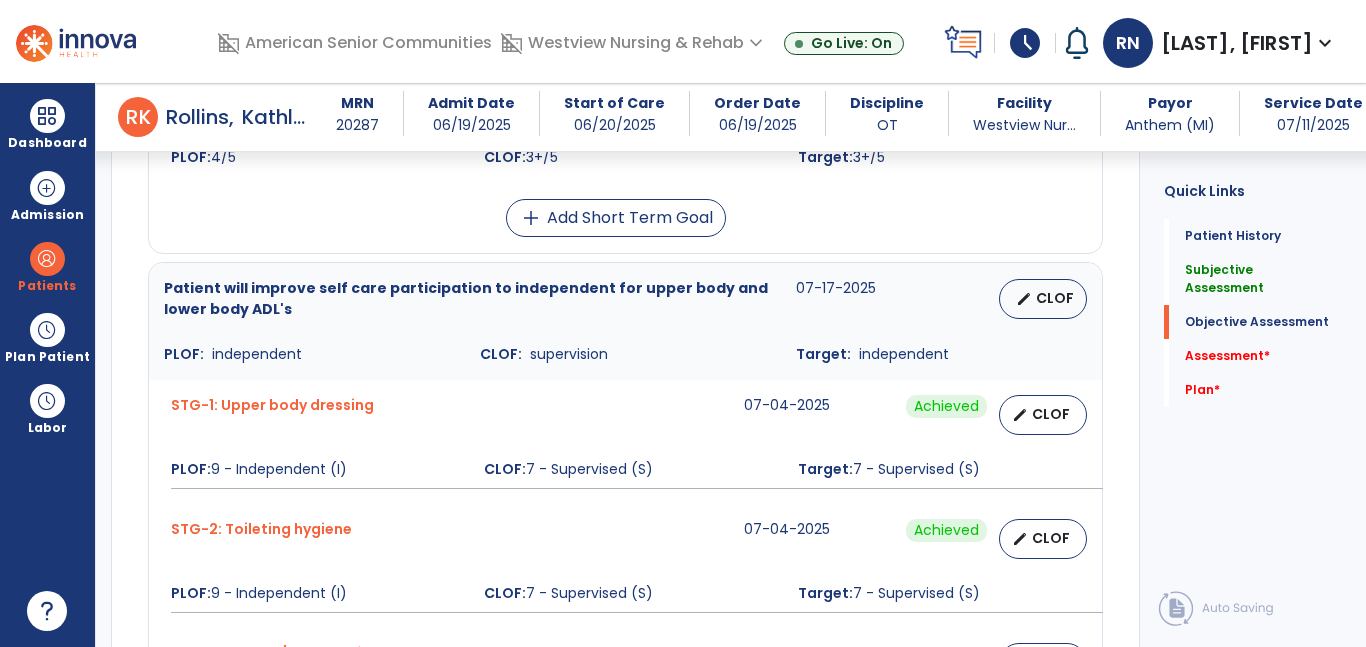 scroll, scrollTop: 1414, scrollLeft: 0, axis: vertical 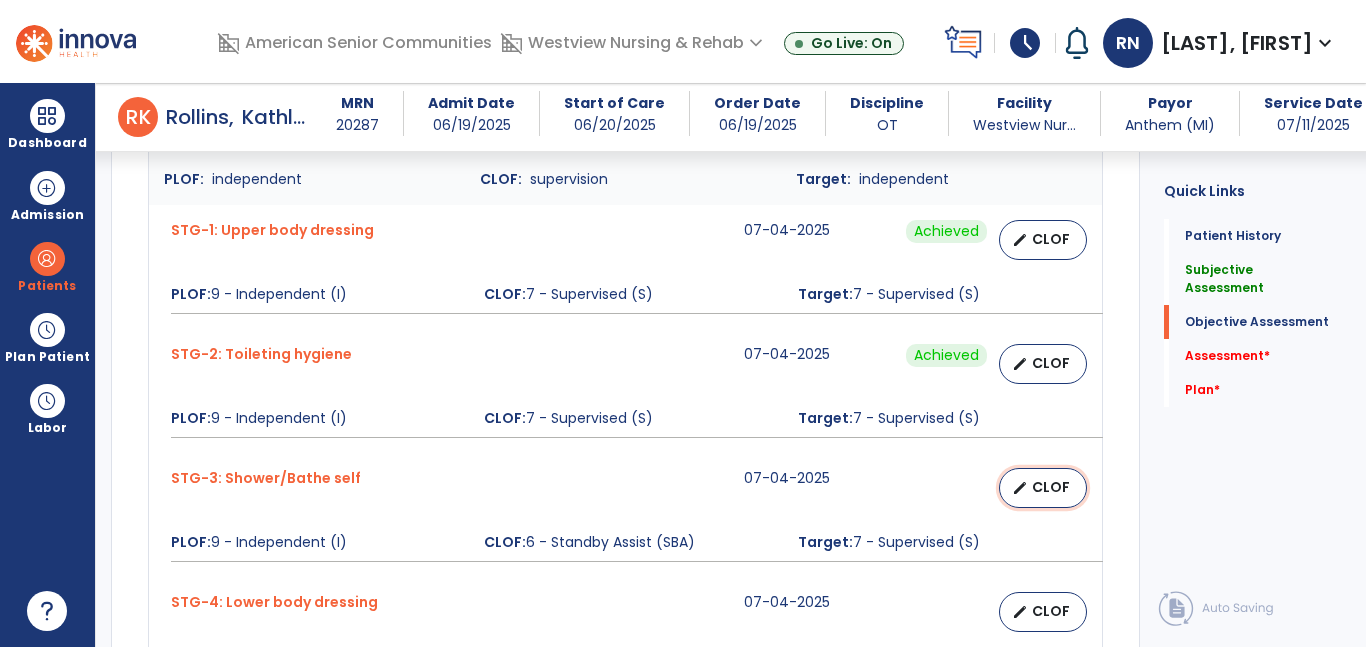 click on "CLOF" at bounding box center (1051, 487) 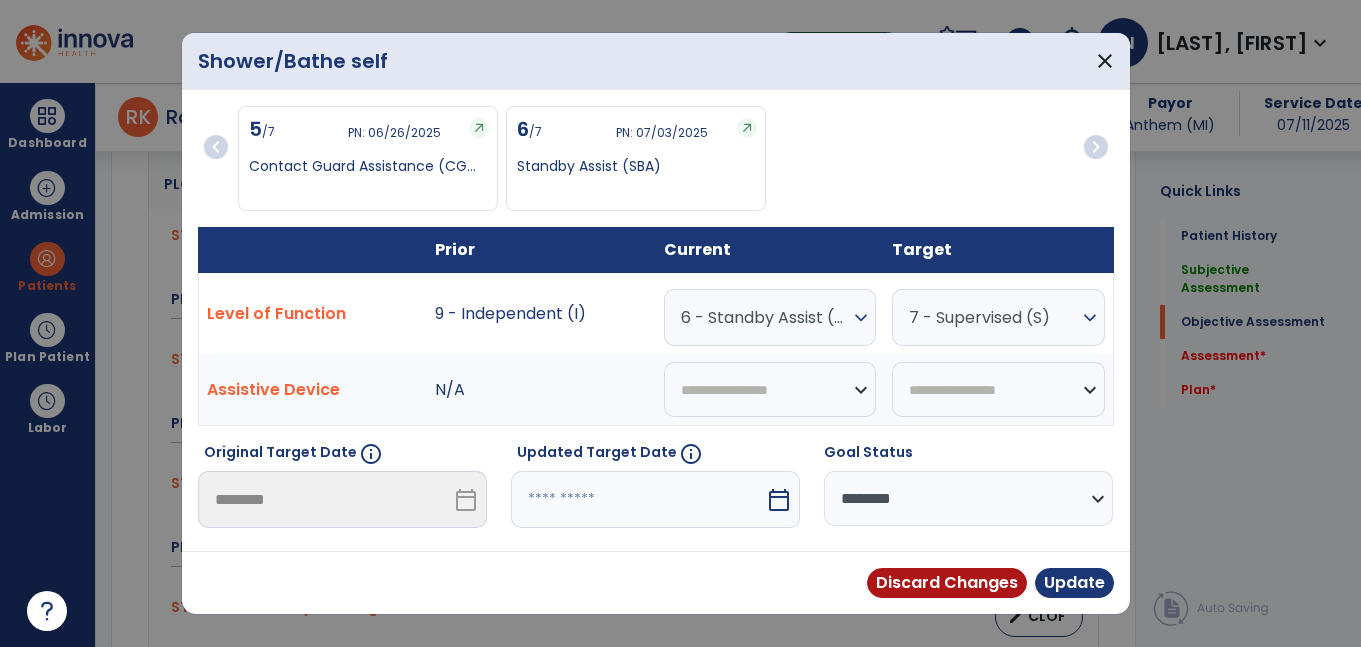 scroll, scrollTop: 1583, scrollLeft: 0, axis: vertical 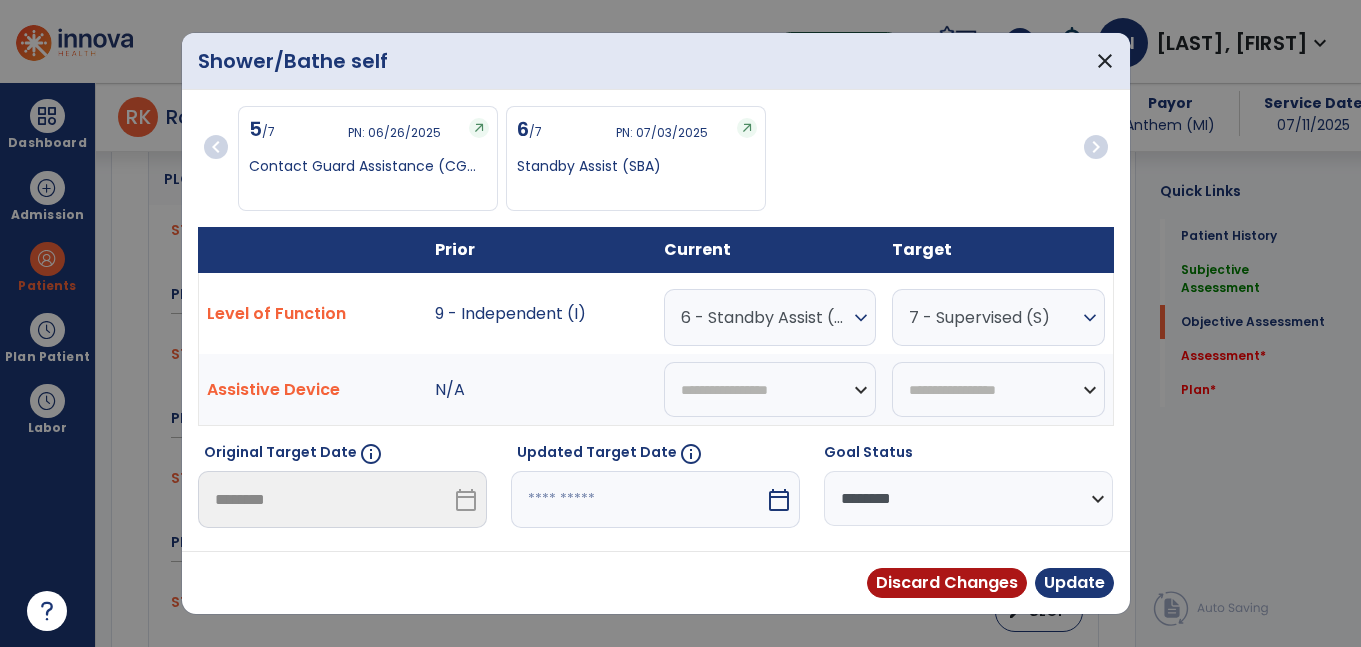 click on "6 - Standby Assist (SBA)" at bounding box center (765, 317) 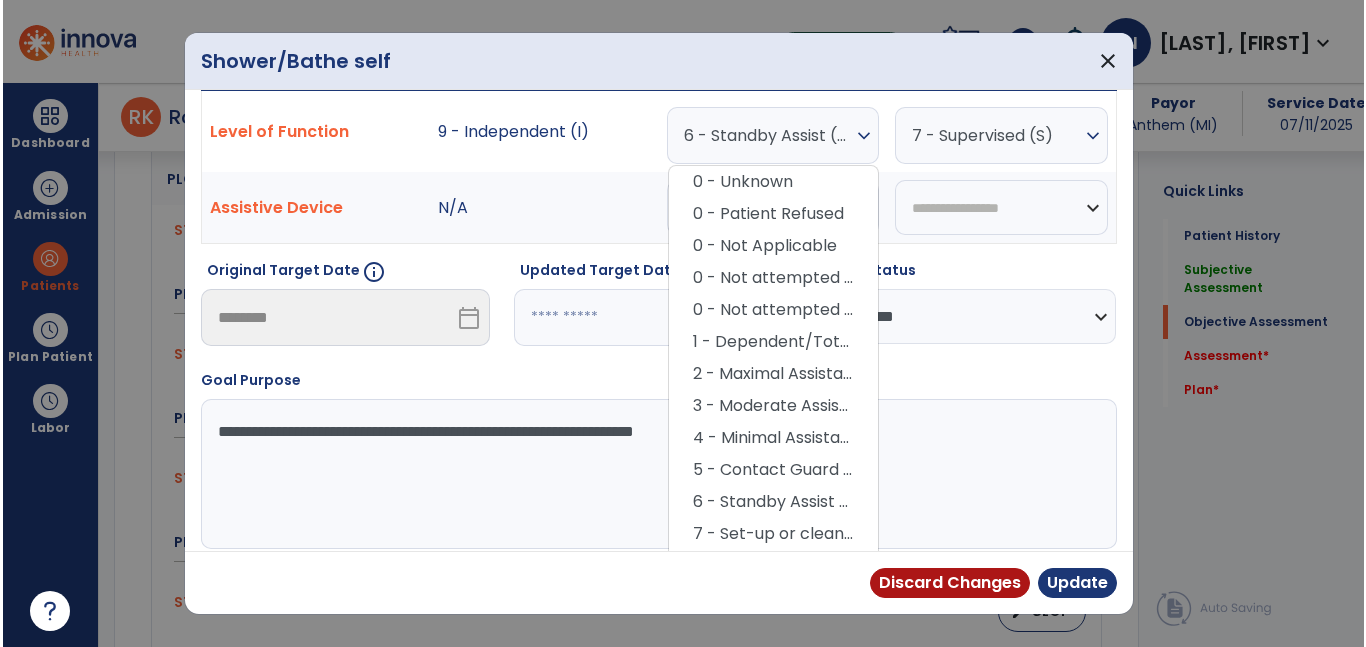 scroll, scrollTop: 183, scrollLeft: 0, axis: vertical 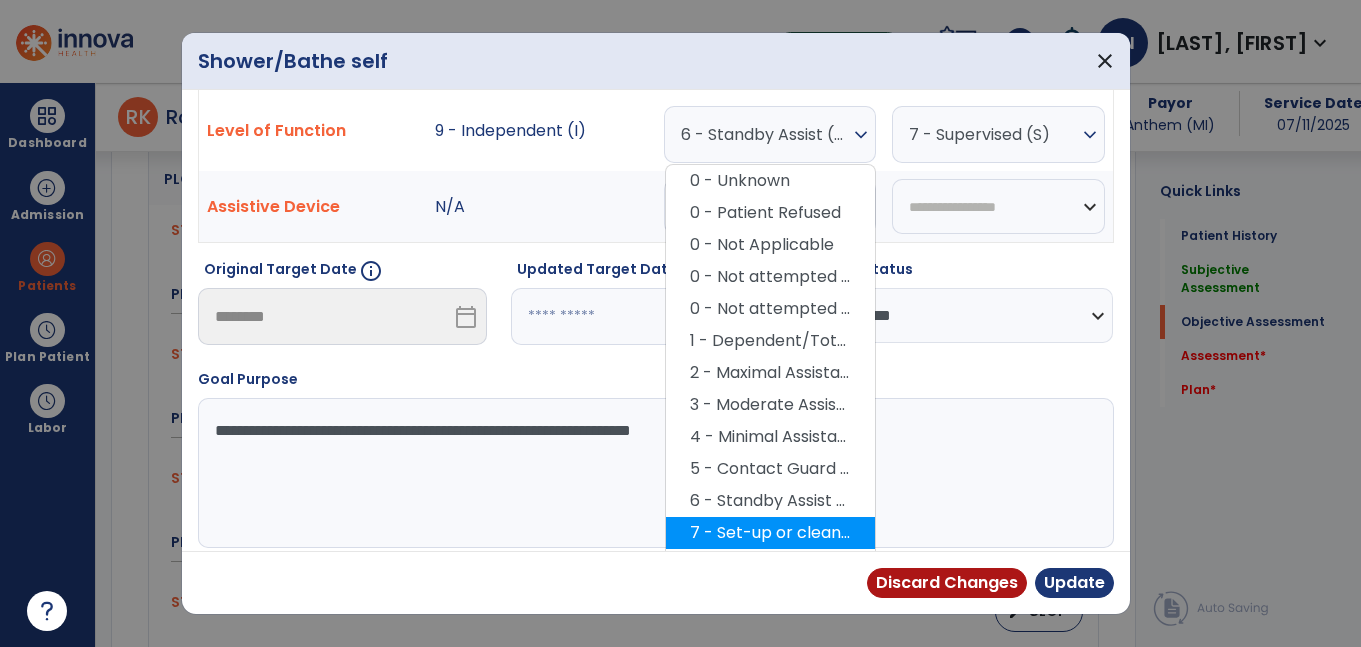 click on "7 - Set-up or clean-up assistance" at bounding box center (770, 533) 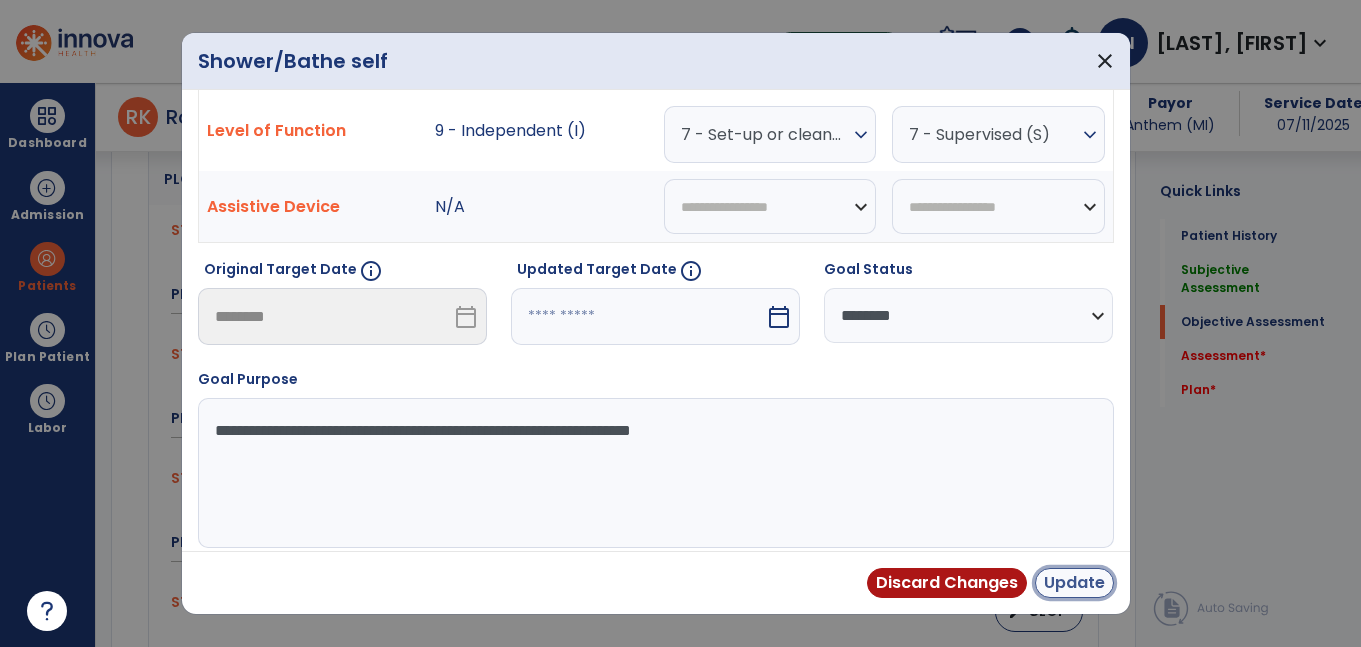 click on "Update" at bounding box center (1074, 583) 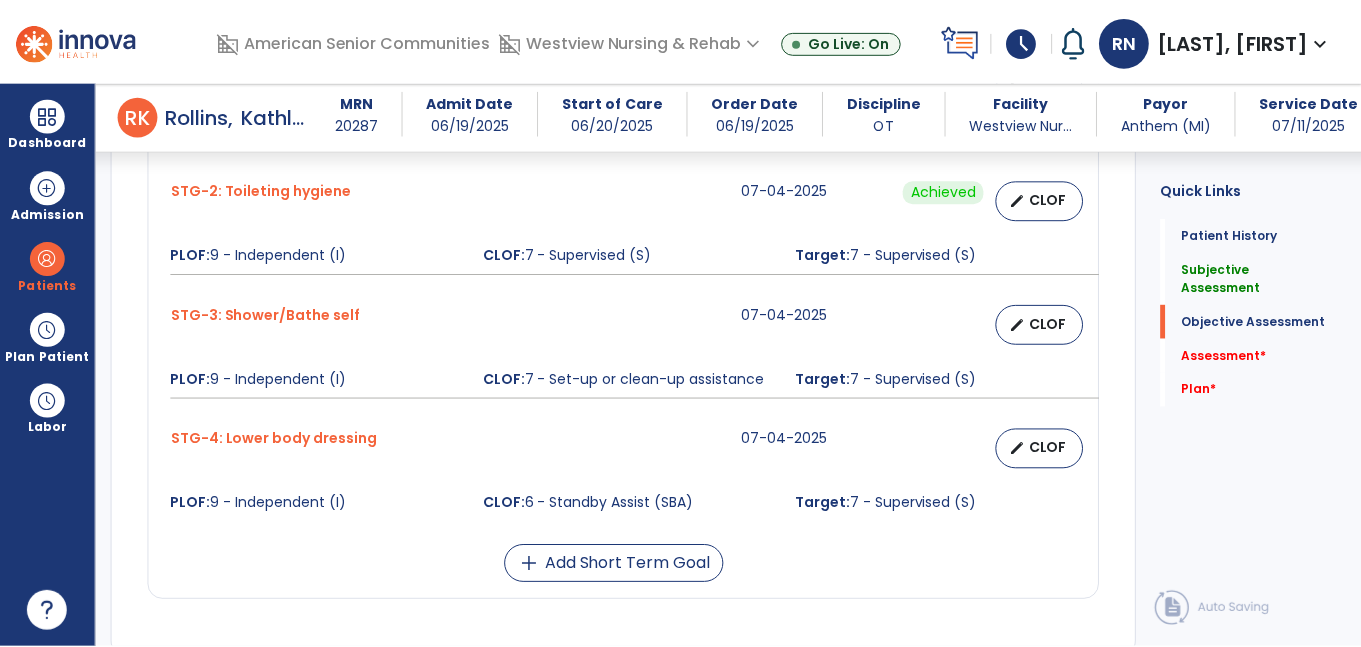 scroll, scrollTop: 1747, scrollLeft: 0, axis: vertical 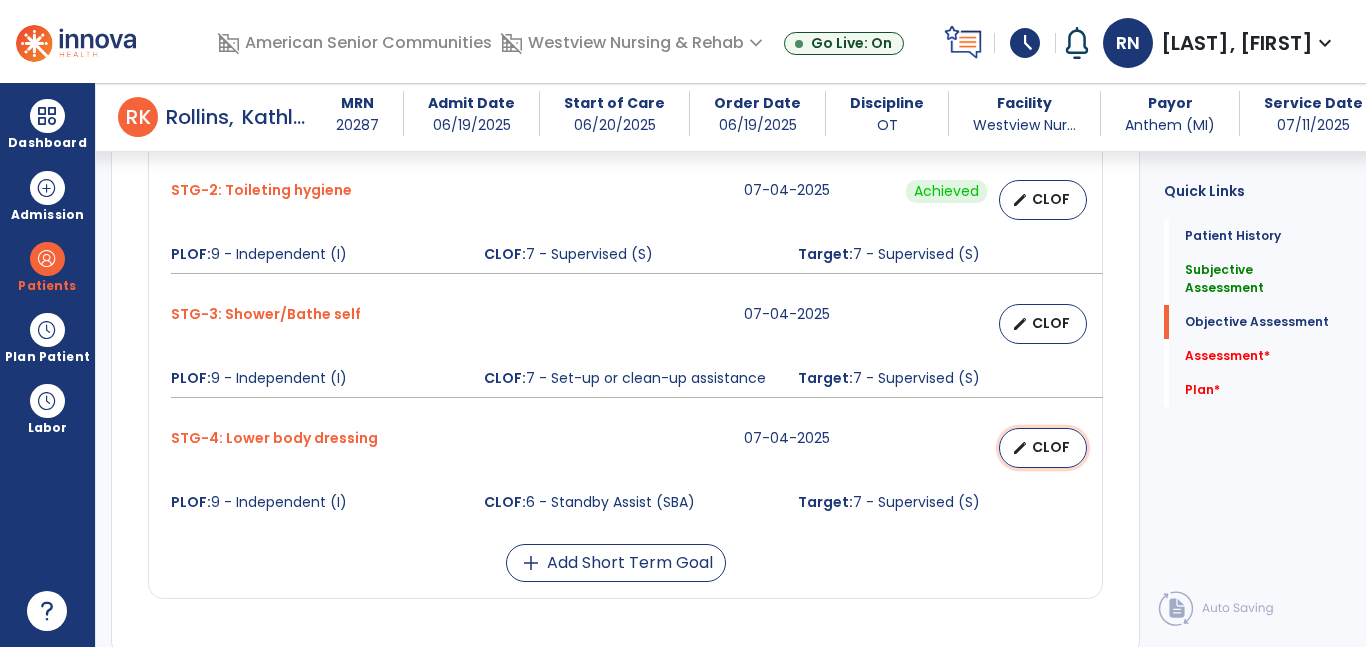 click on "edit   CLOF" at bounding box center [1043, 448] 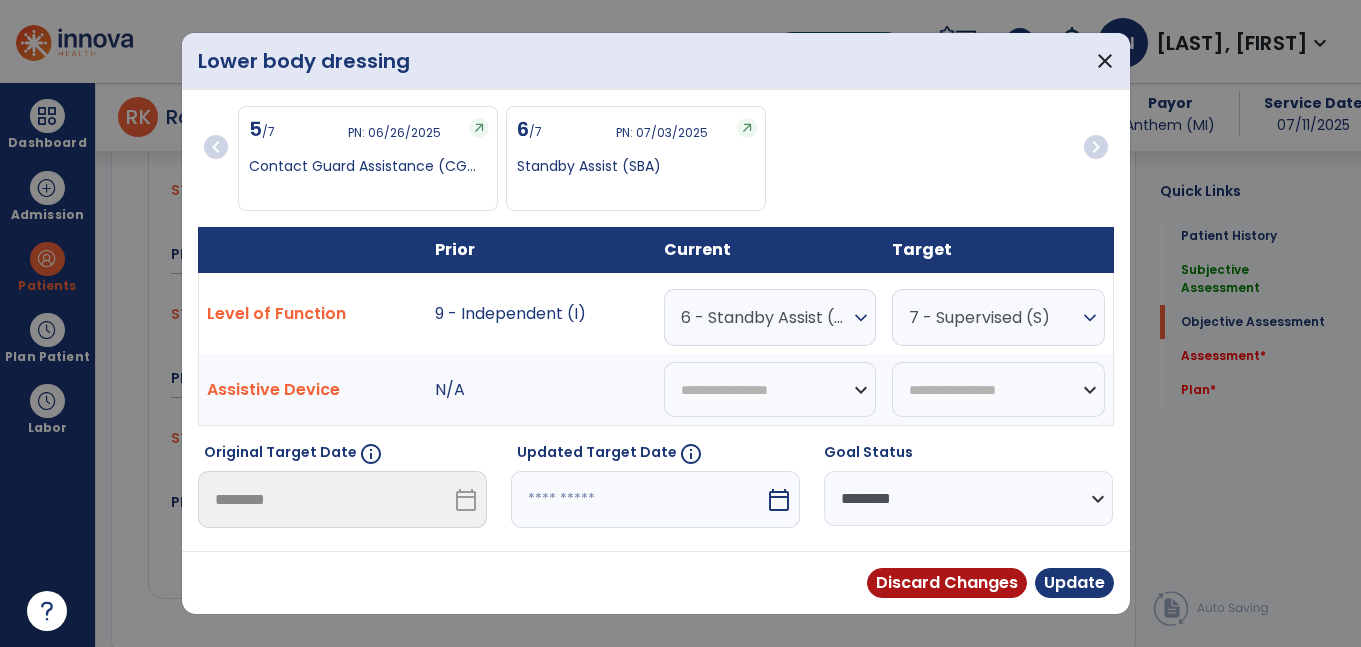 scroll, scrollTop: 1747, scrollLeft: 0, axis: vertical 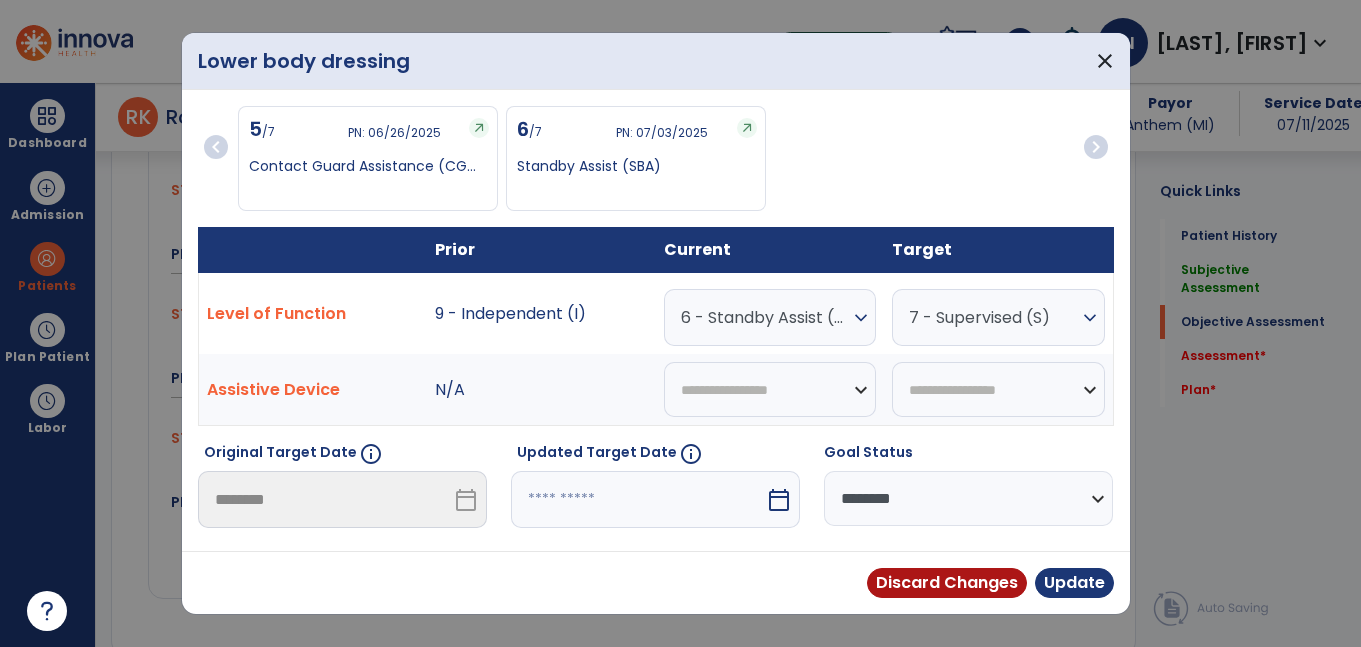 click on "6 - Standby Assist (SBA)" at bounding box center (765, 317) 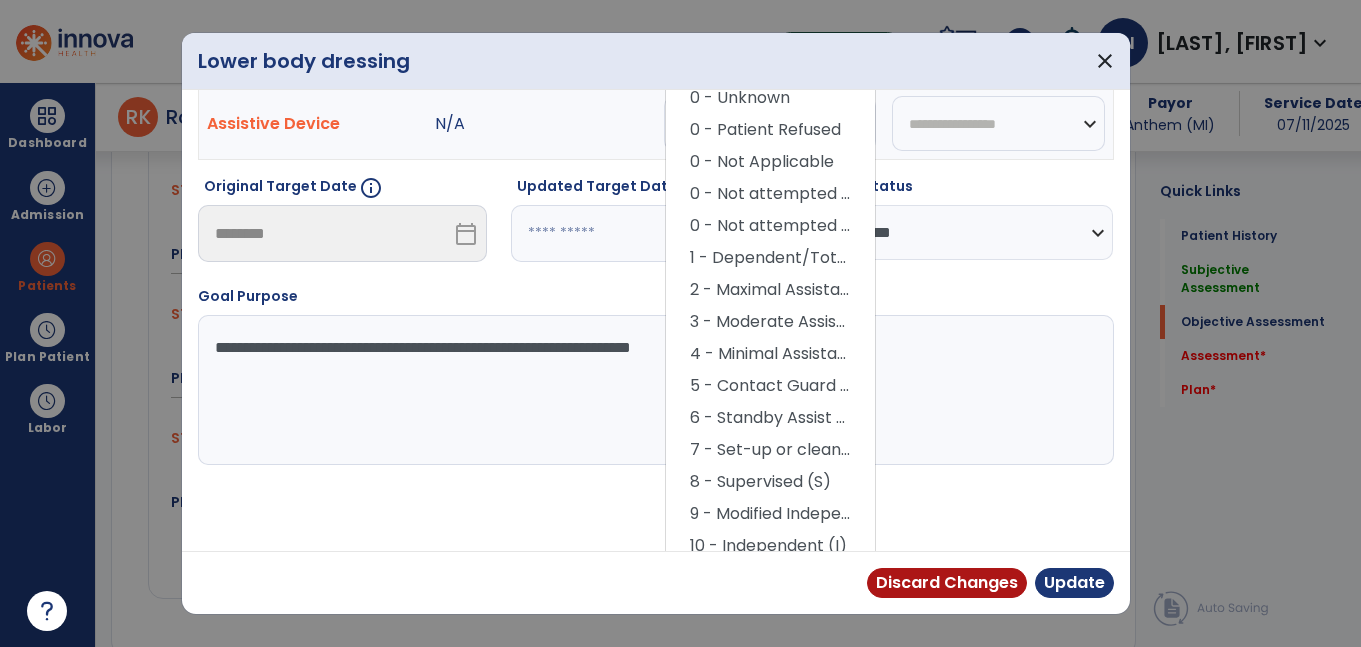 scroll, scrollTop: 278, scrollLeft: 0, axis: vertical 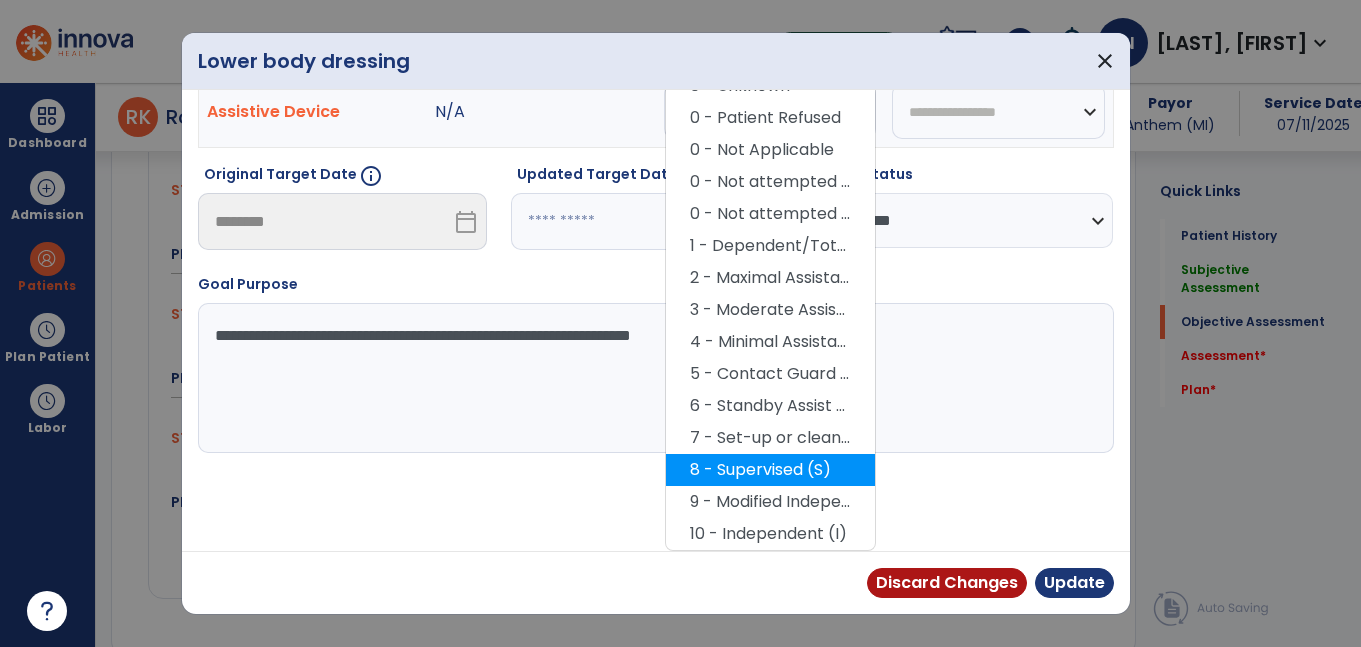 click on "8 - Supervised (S)" at bounding box center (770, 470) 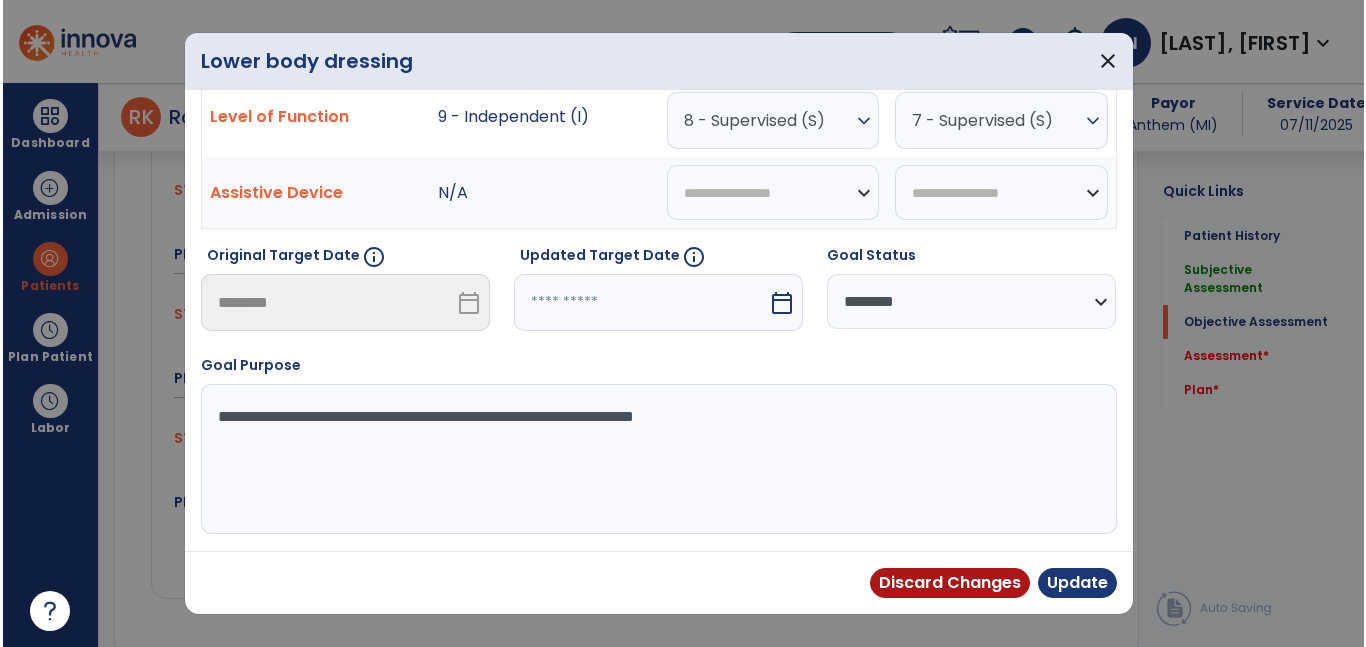 scroll, scrollTop: 197, scrollLeft: 0, axis: vertical 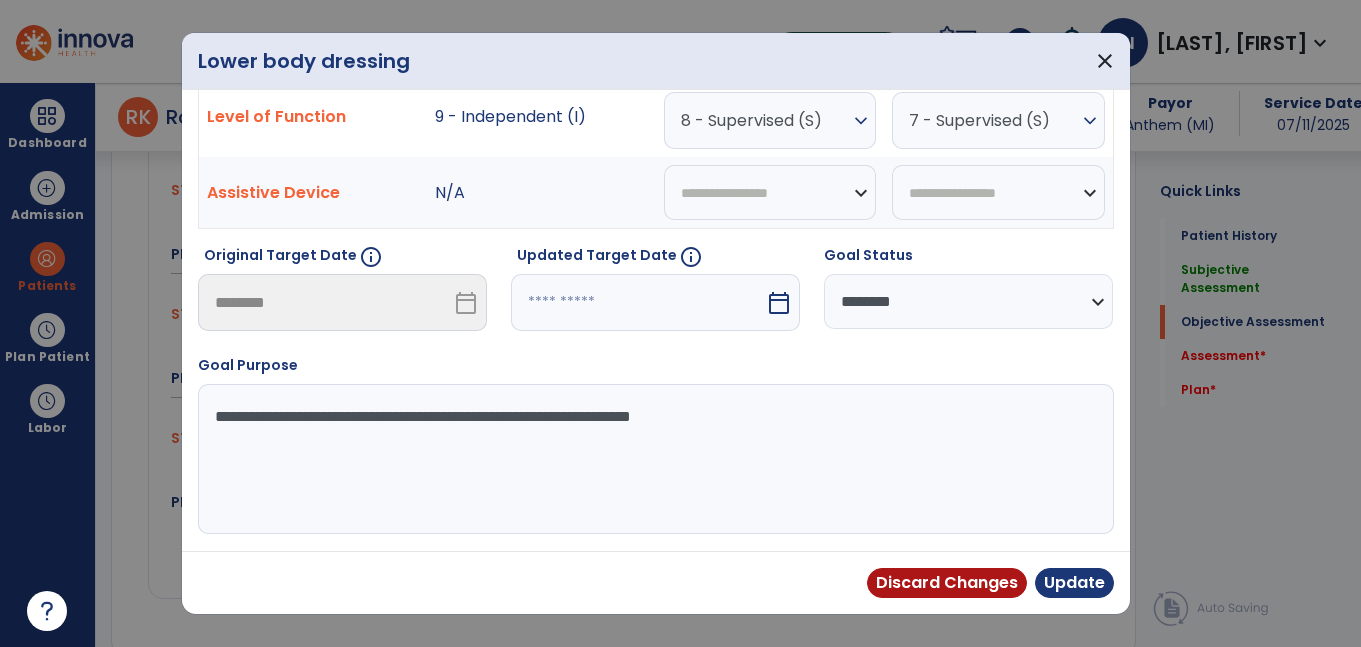 click on "**********" at bounding box center [968, 301] 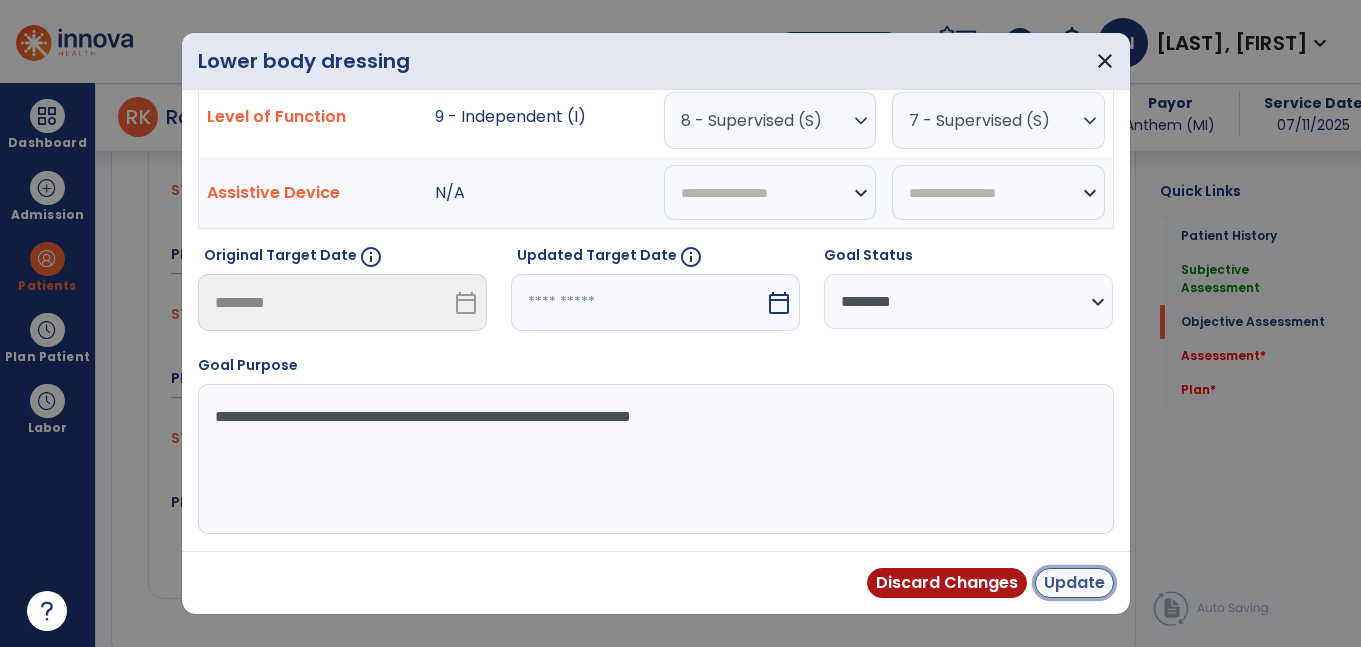 click on "Update" at bounding box center [1074, 583] 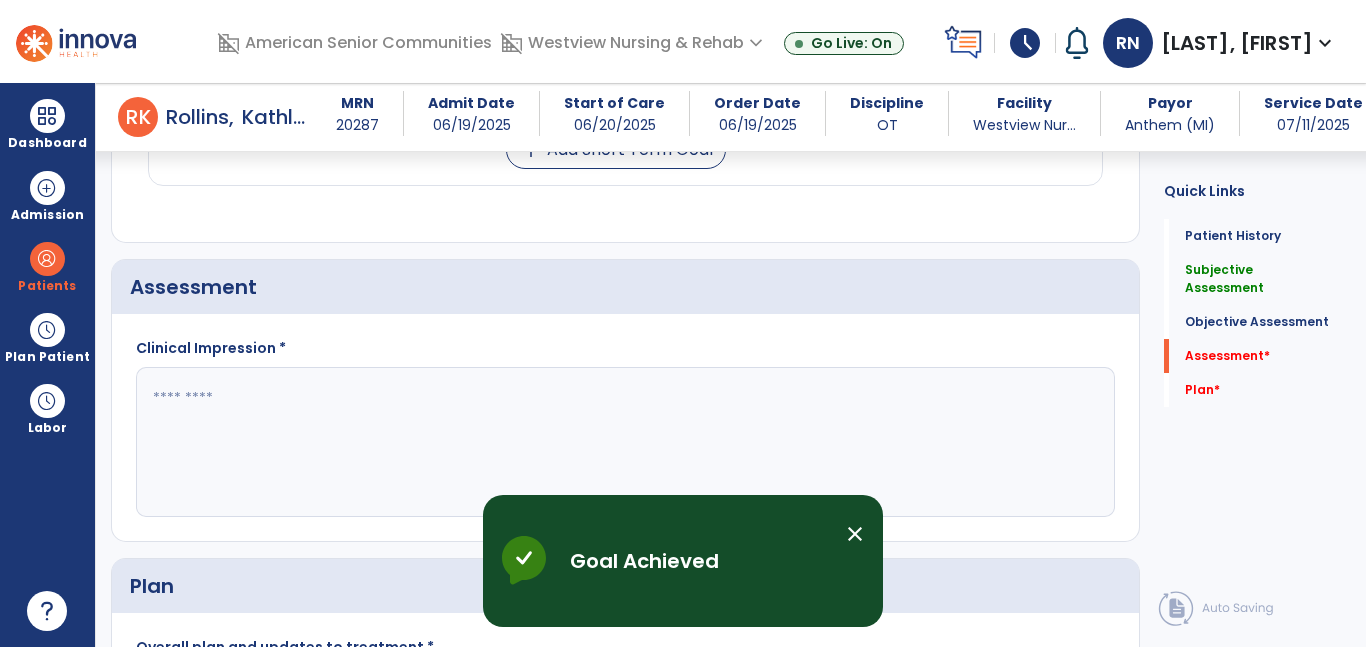 scroll, scrollTop: 2158, scrollLeft: 0, axis: vertical 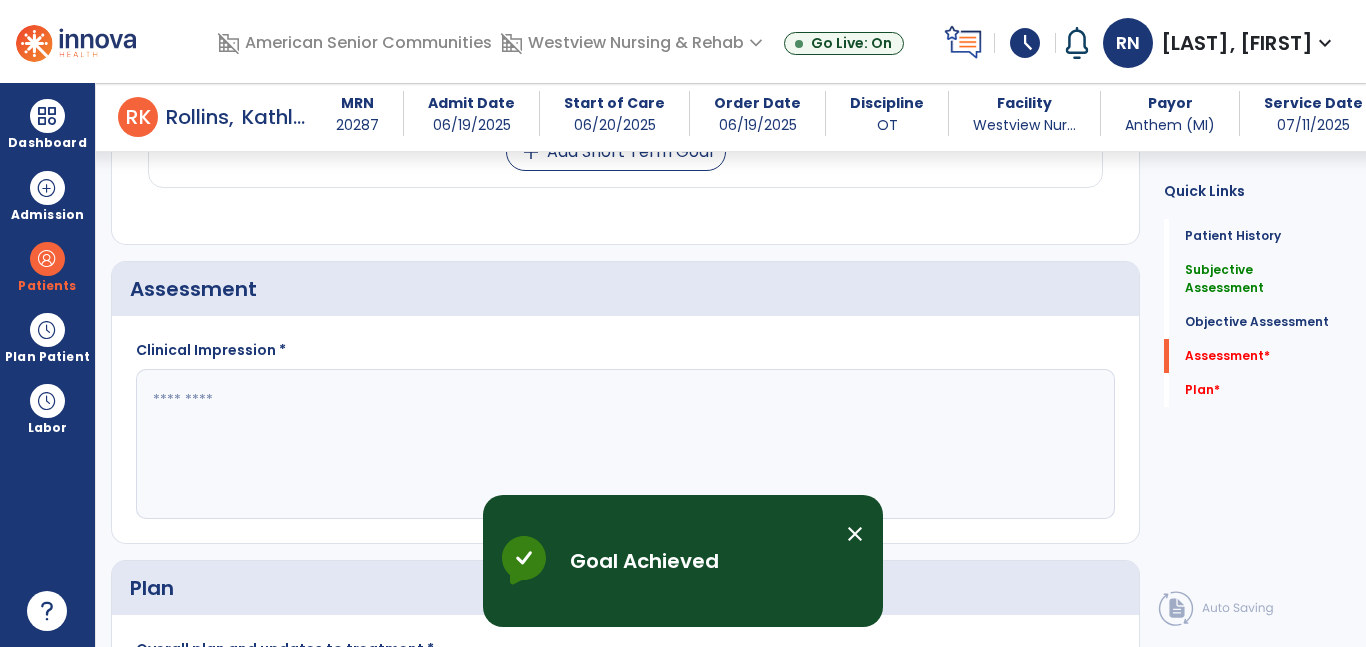 click 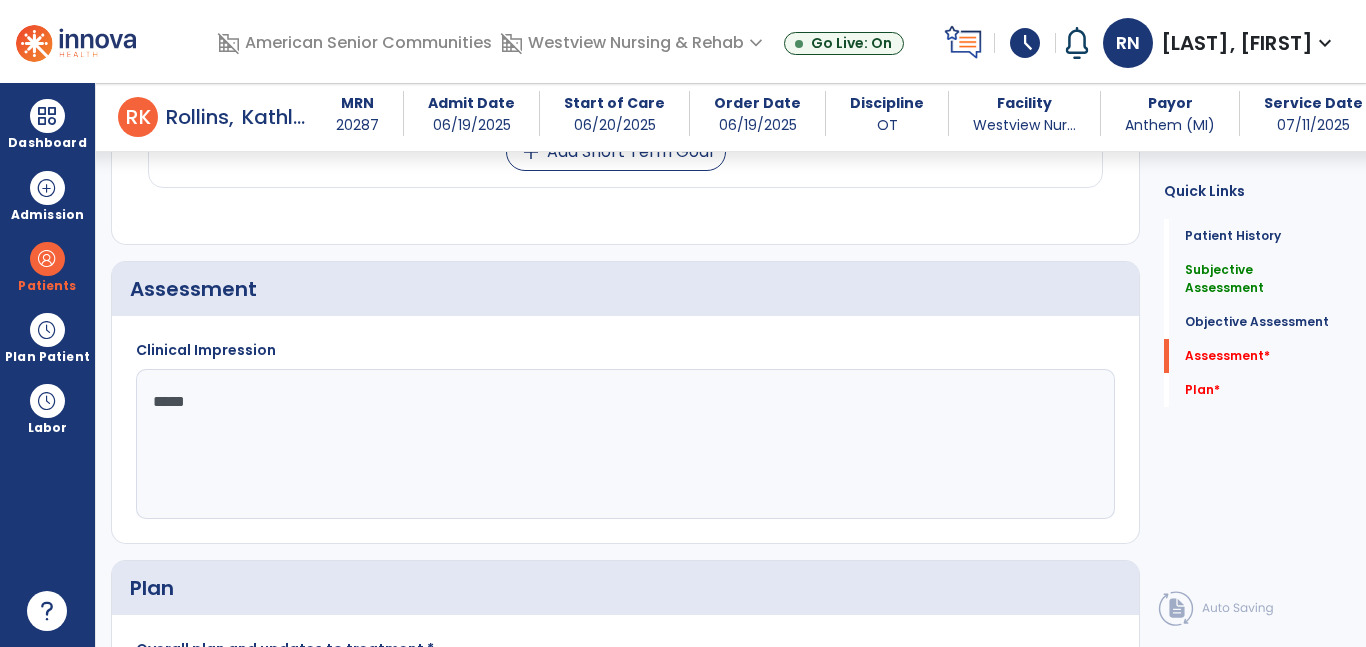 type on "******" 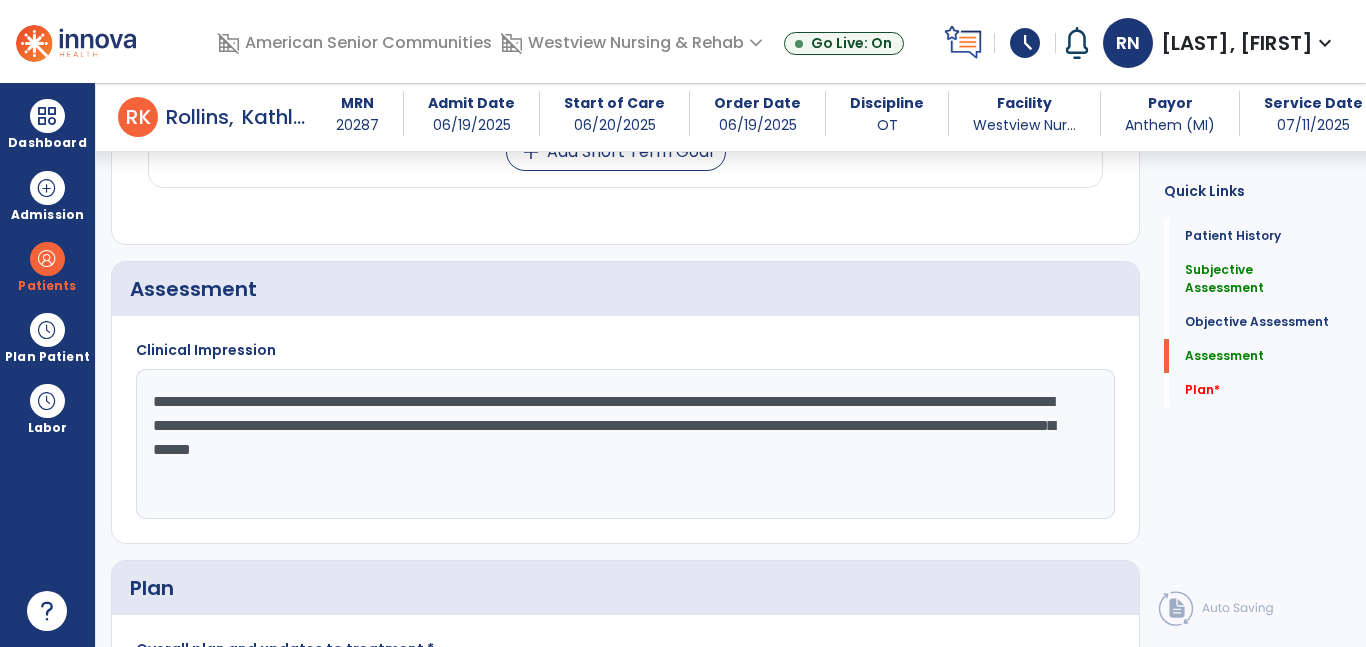 type on "**********" 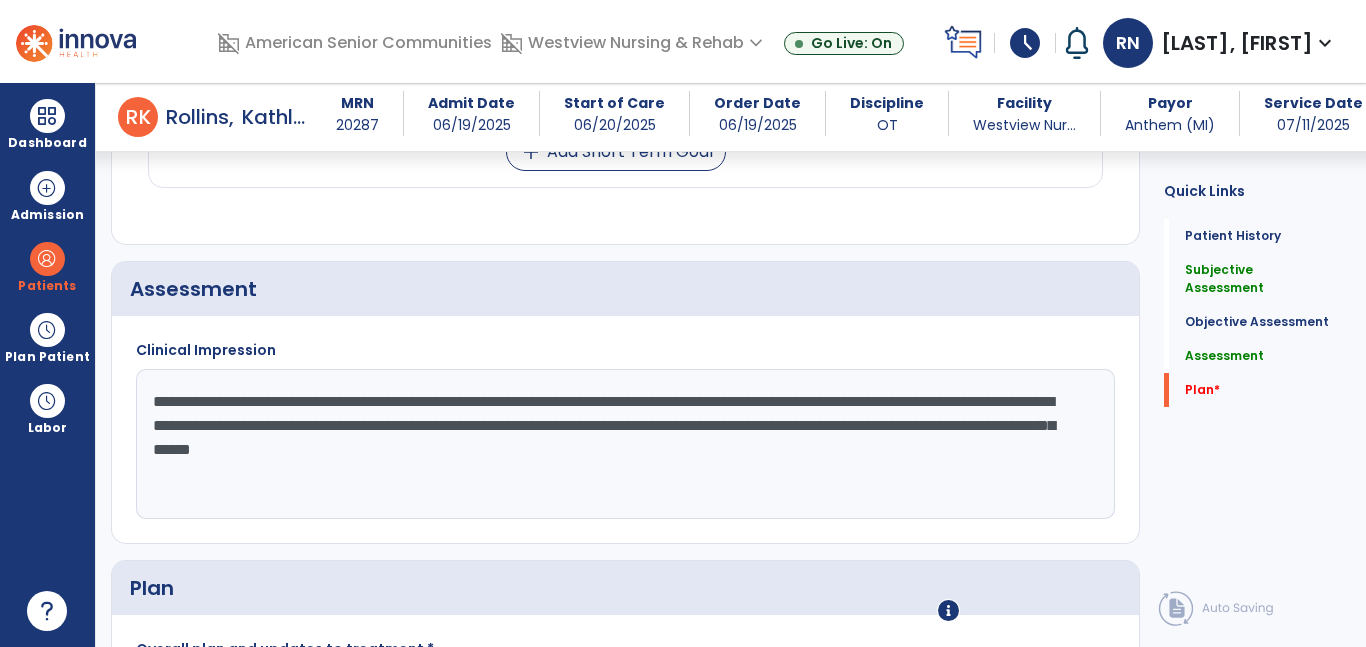 scroll, scrollTop: 2426, scrollLeft: 0, axis: vertical 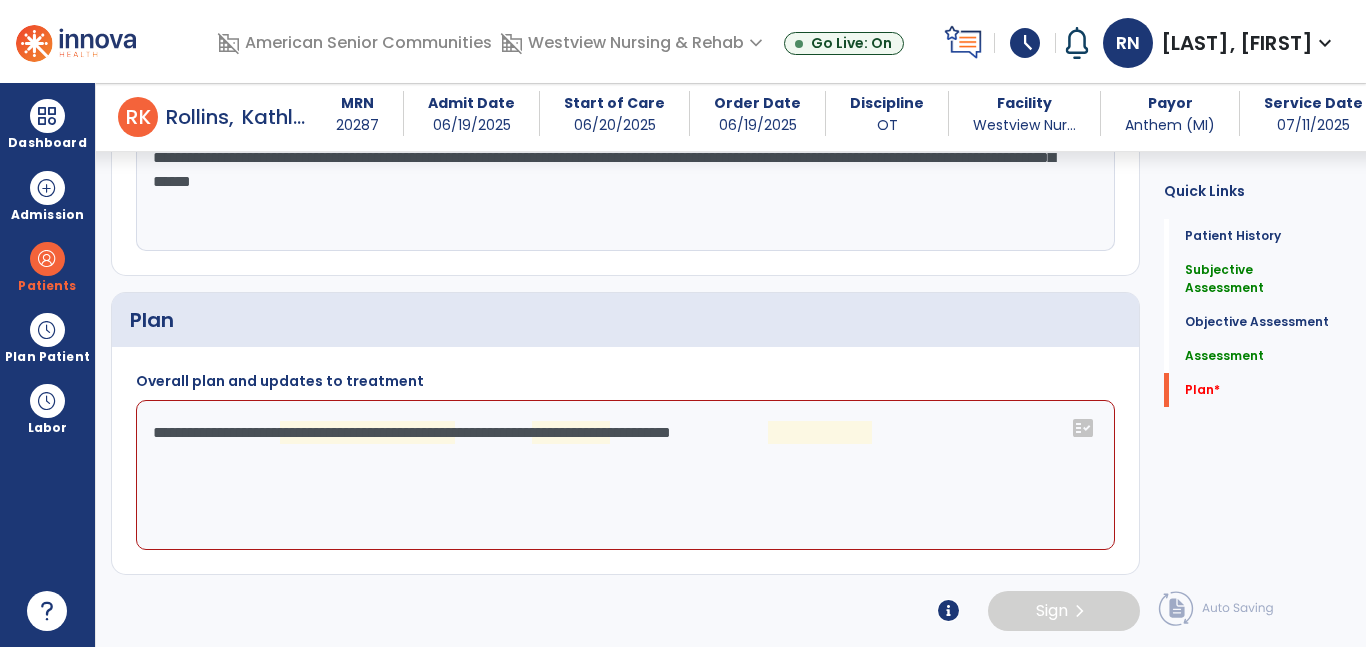 click on "**********" 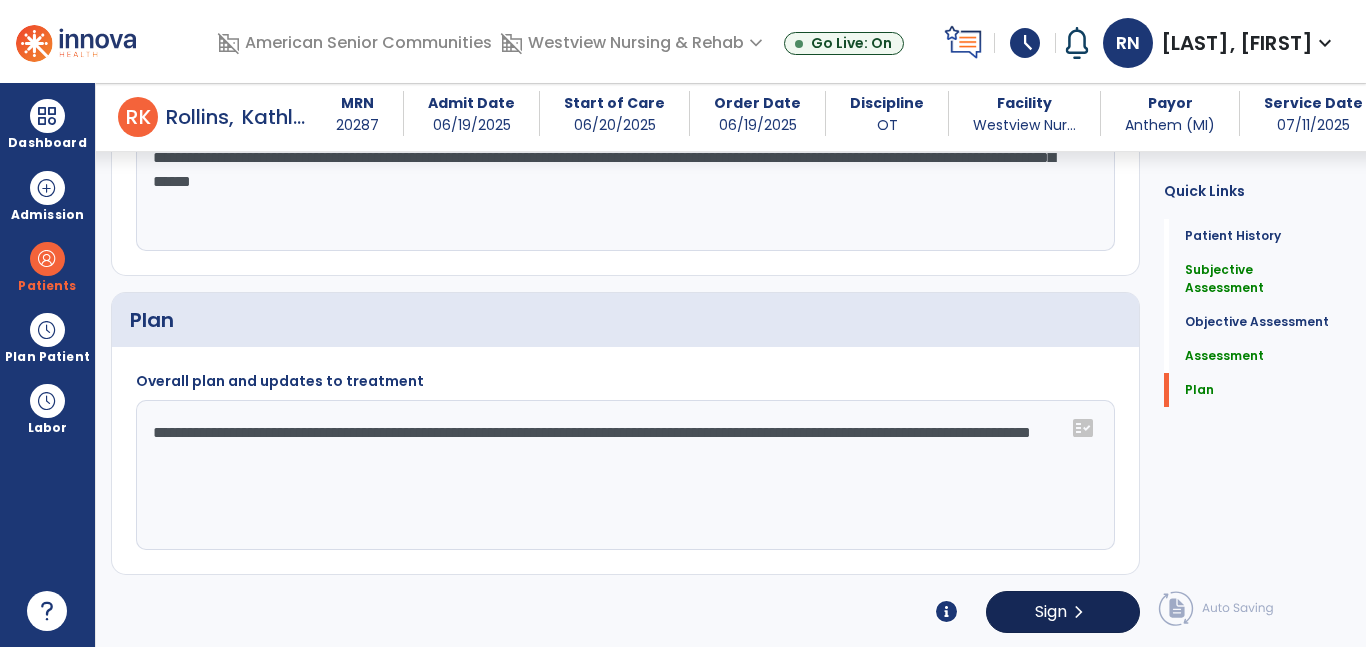 type on "**********" 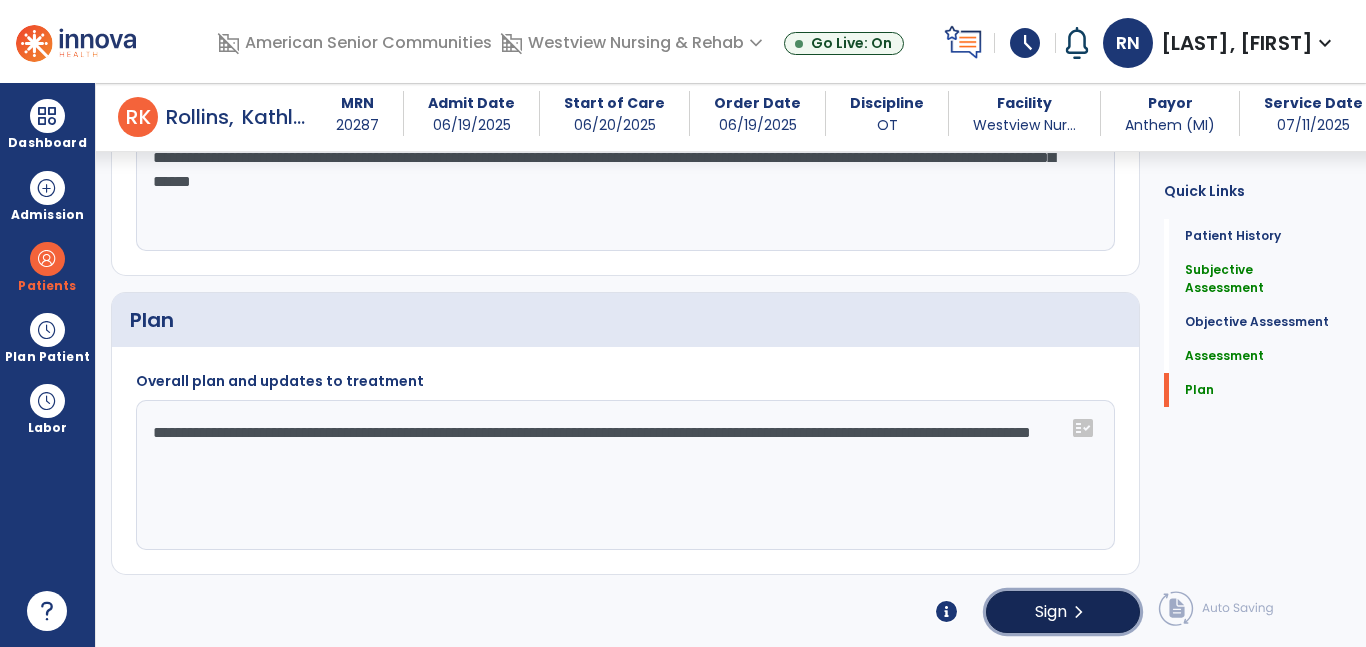 click on "Sign  chevron_right" 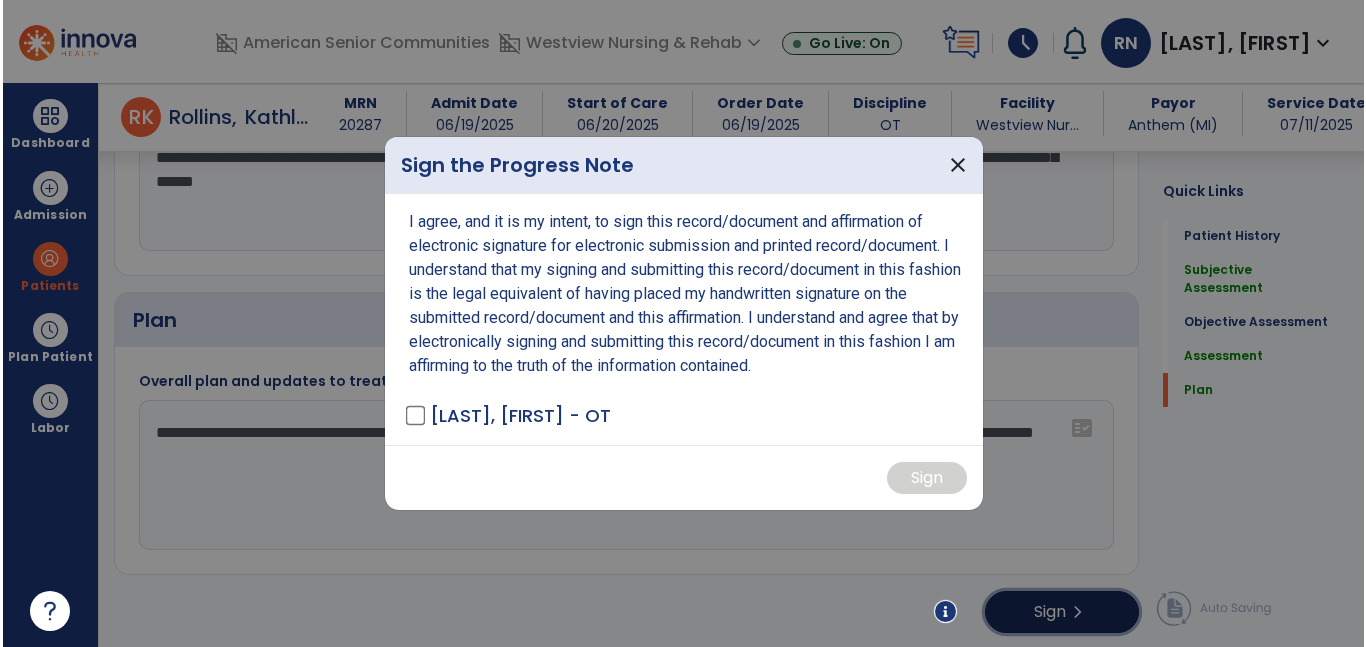 scroll, scrollTop: 2426, scrollLeft: 0, axis: vertical 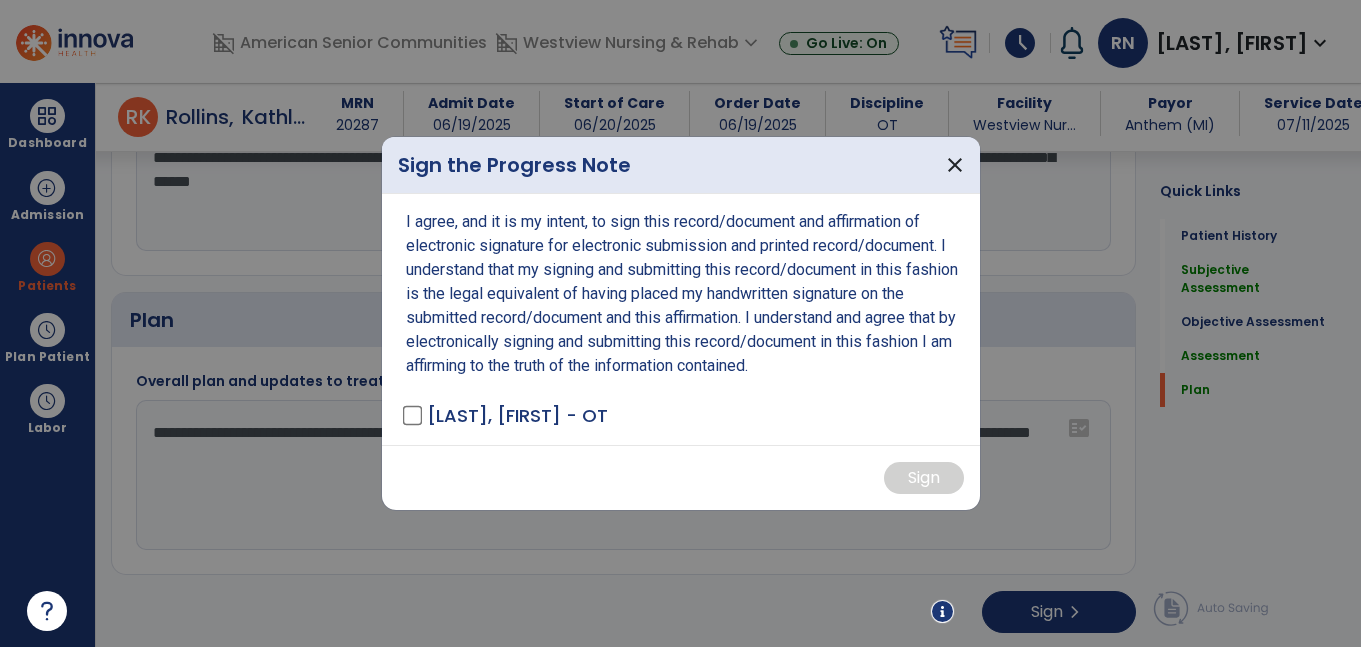 click on "[LAST], [FIRST]  - OT" at bounding box center (517, 415) 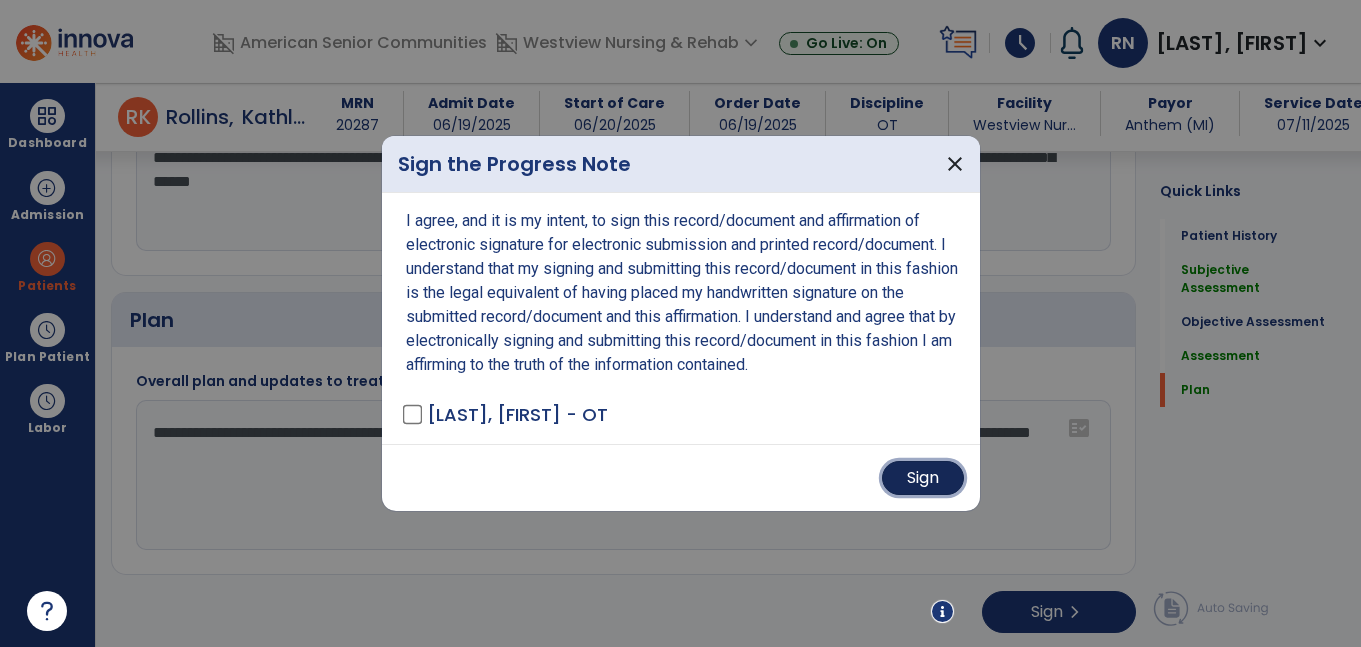 click on "Sign" at bounding box center [923, 478] 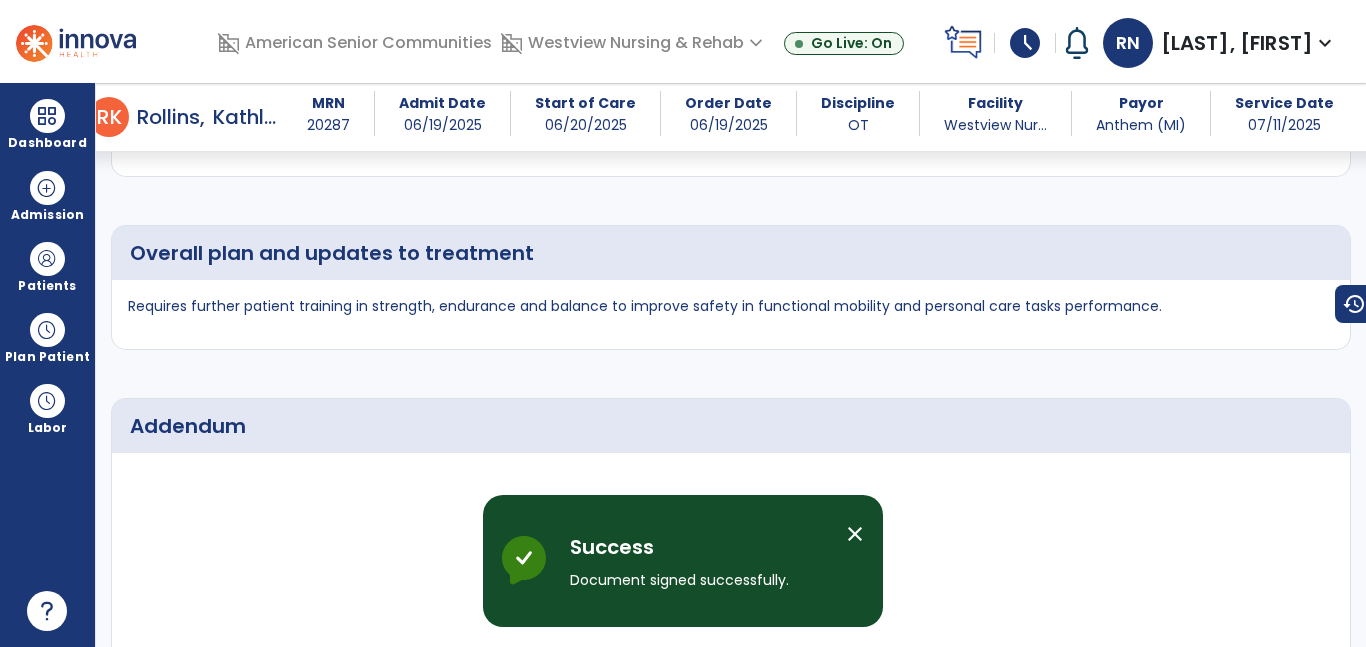 scroll, scrollTop: 3606, scrollLeft: 0, axis: vertical 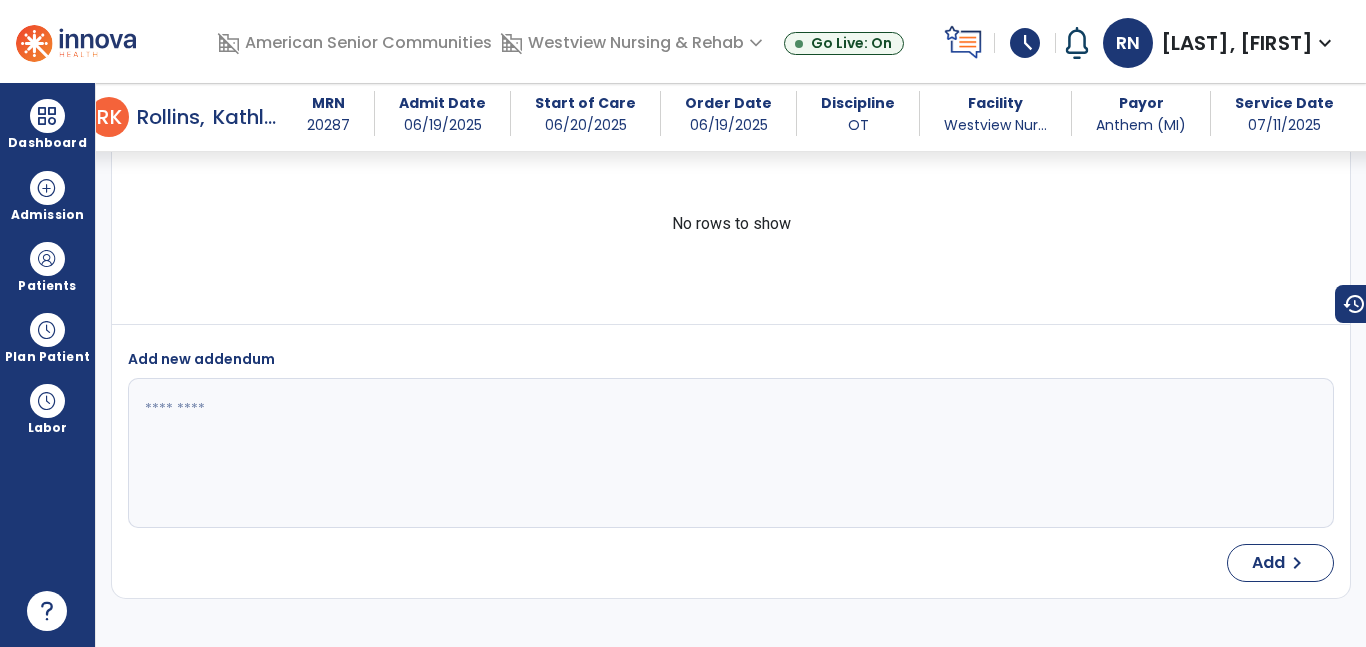 click on "No rows to show" at bounding box center (731, 224) 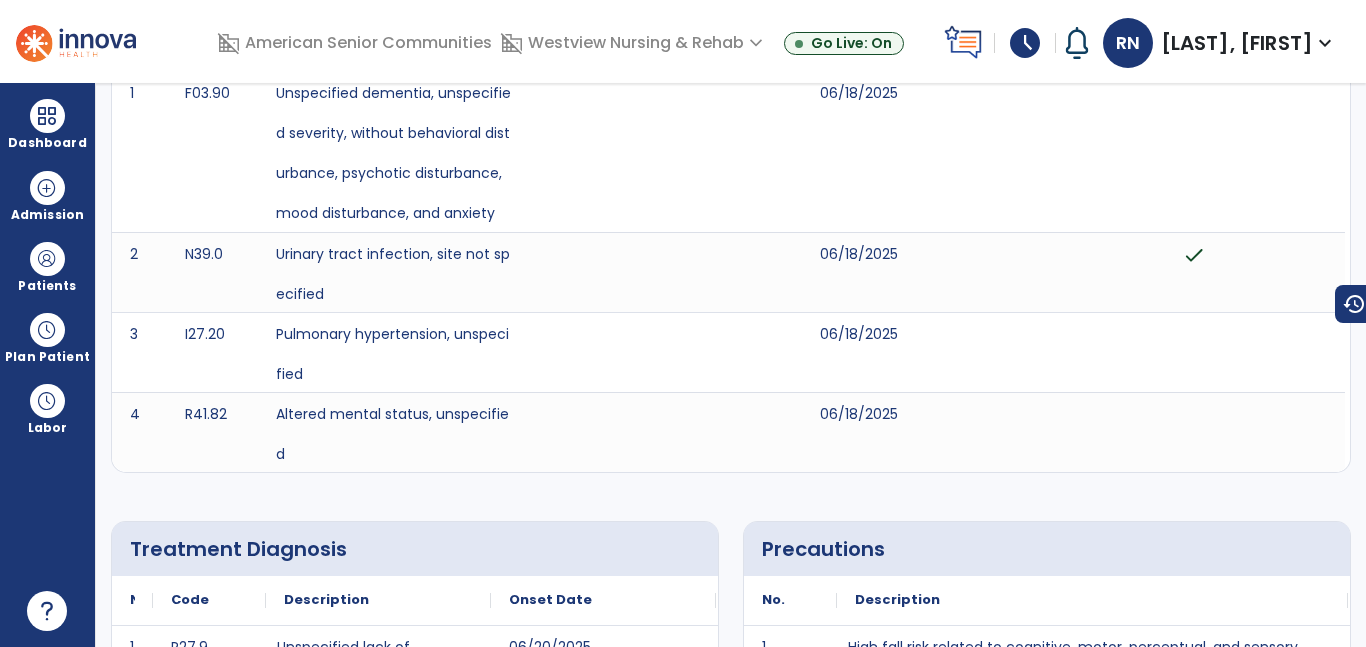 scroll, scrollTop: 0, scrollLeft: 0, axis: both 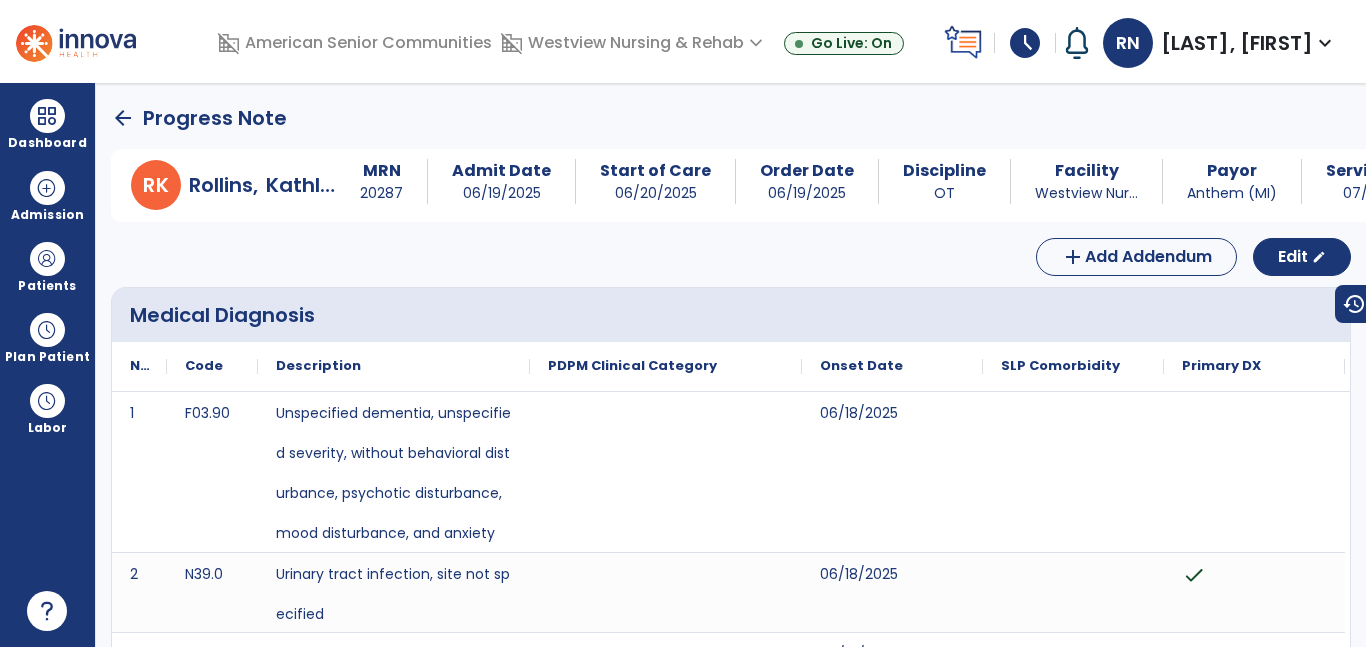 click on "arrow_back" 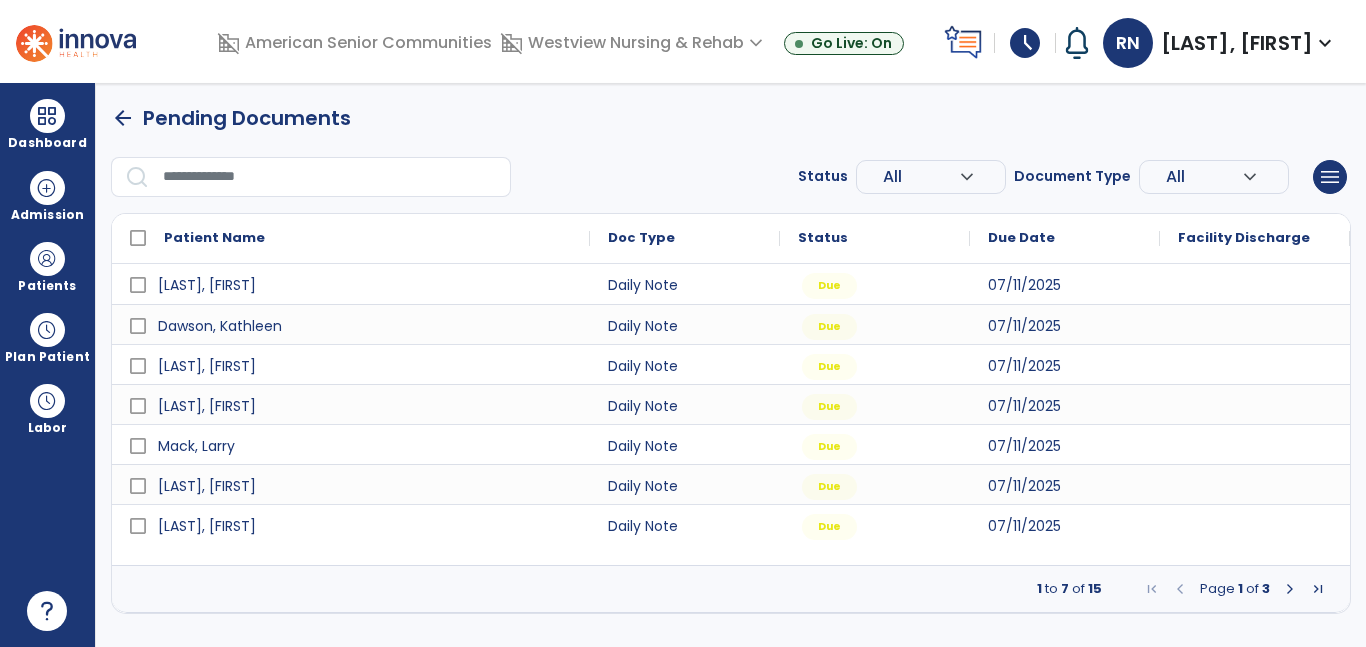 click at bounding box center (1290, 589) 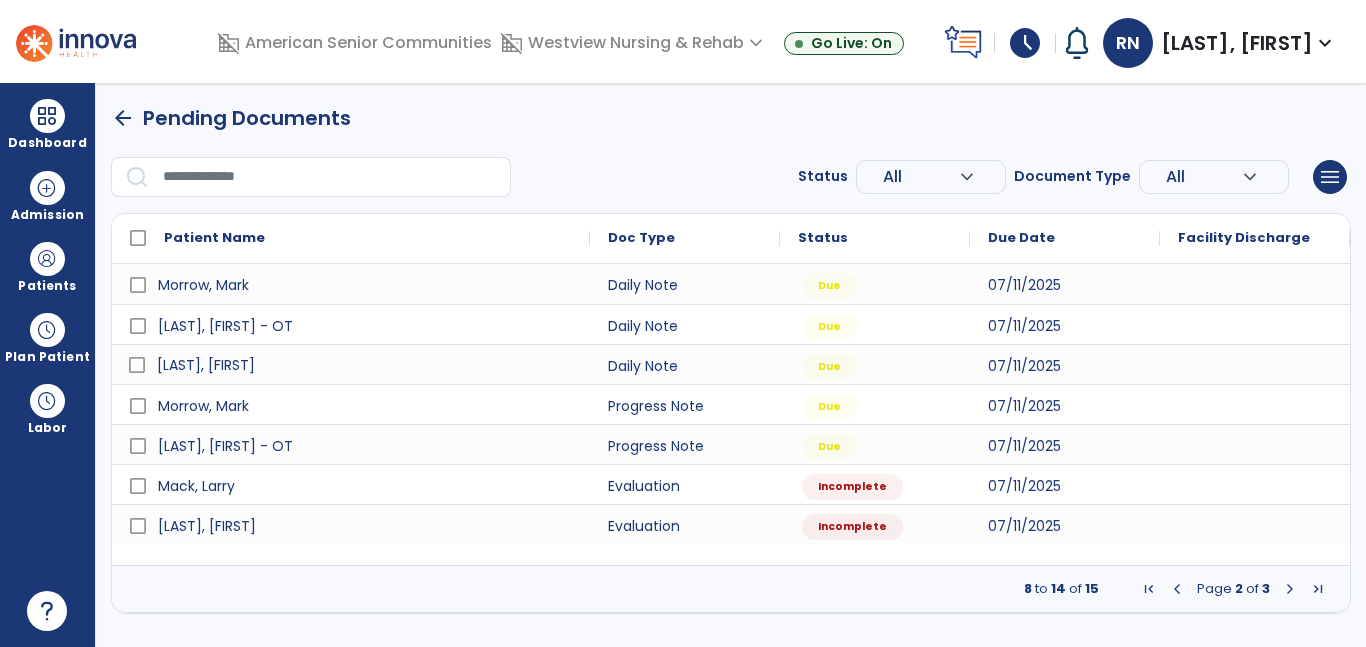 click on "[LAST], [FIRST]" at bounding box center [365, 365] 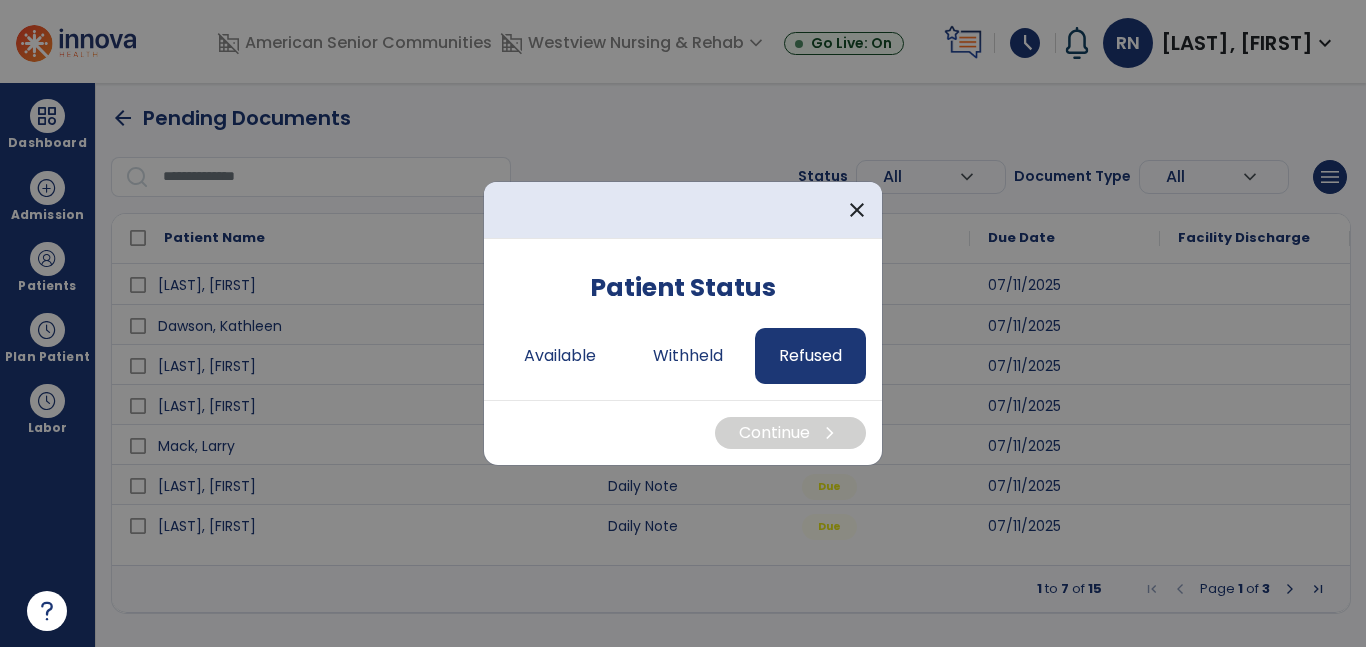 click on "Refused" at bounding box center (810, 356) 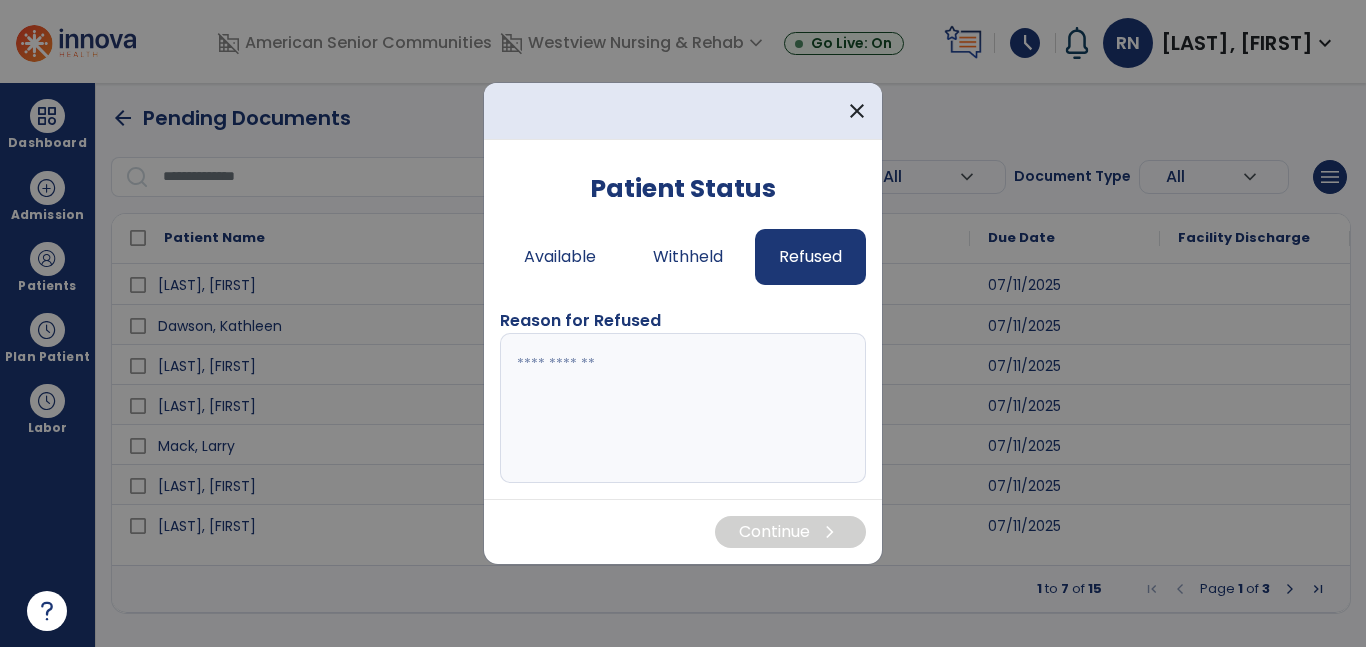 click at bounding box center [683, 408] 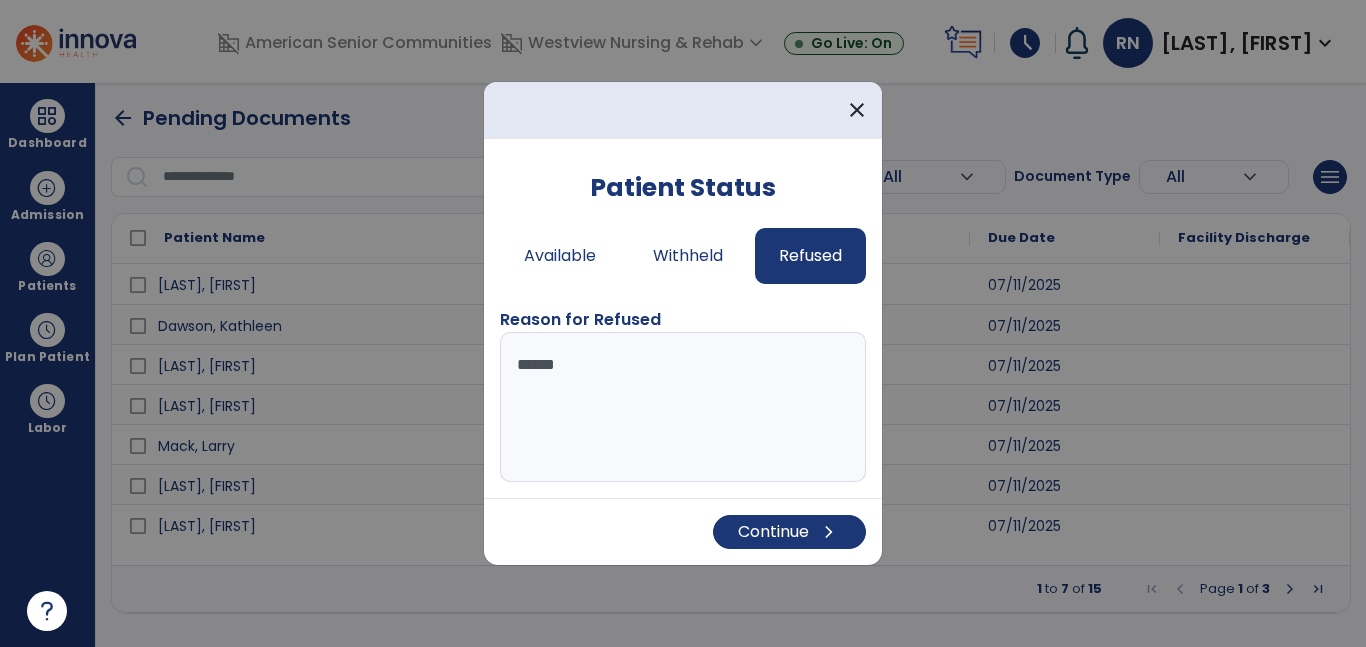 type on "*******" 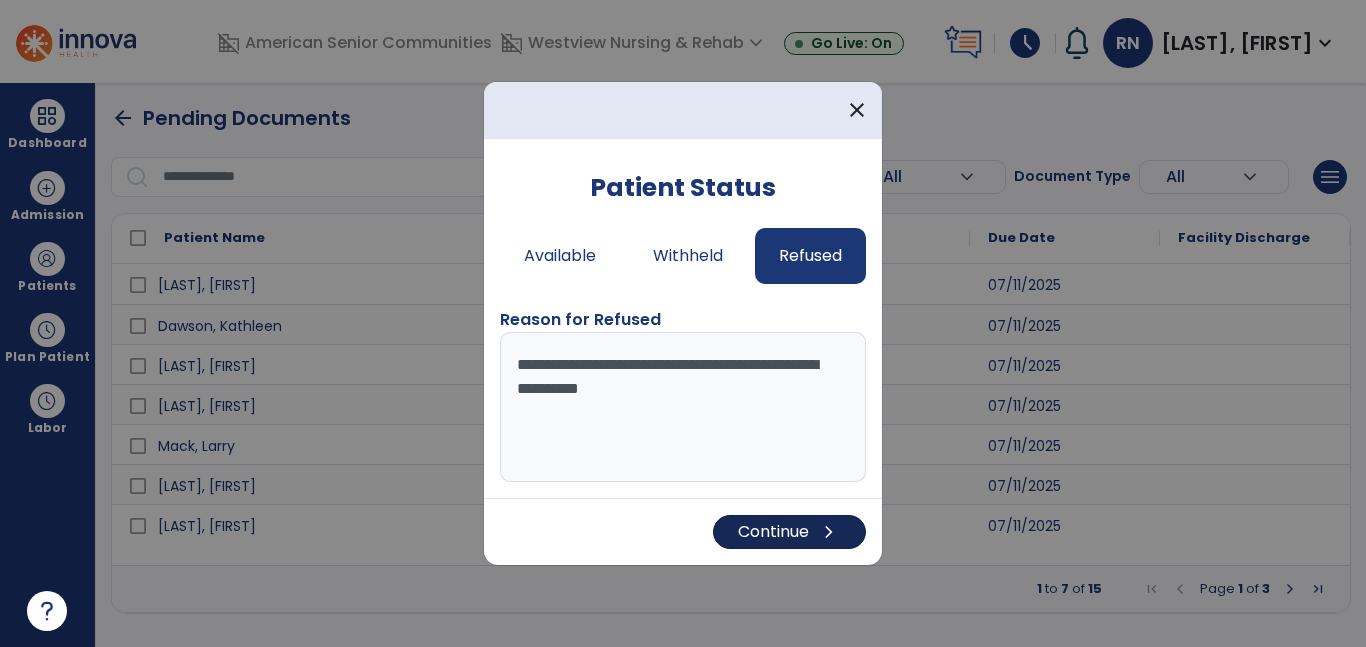 type on "**********" 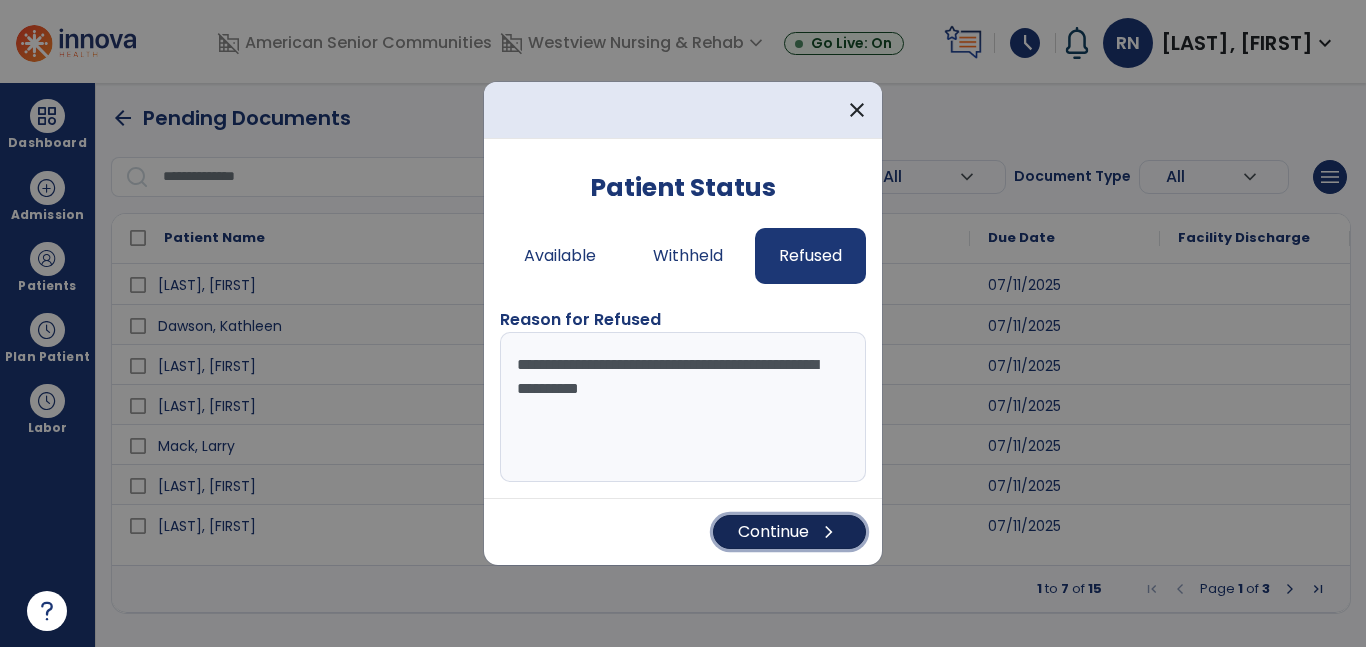 type 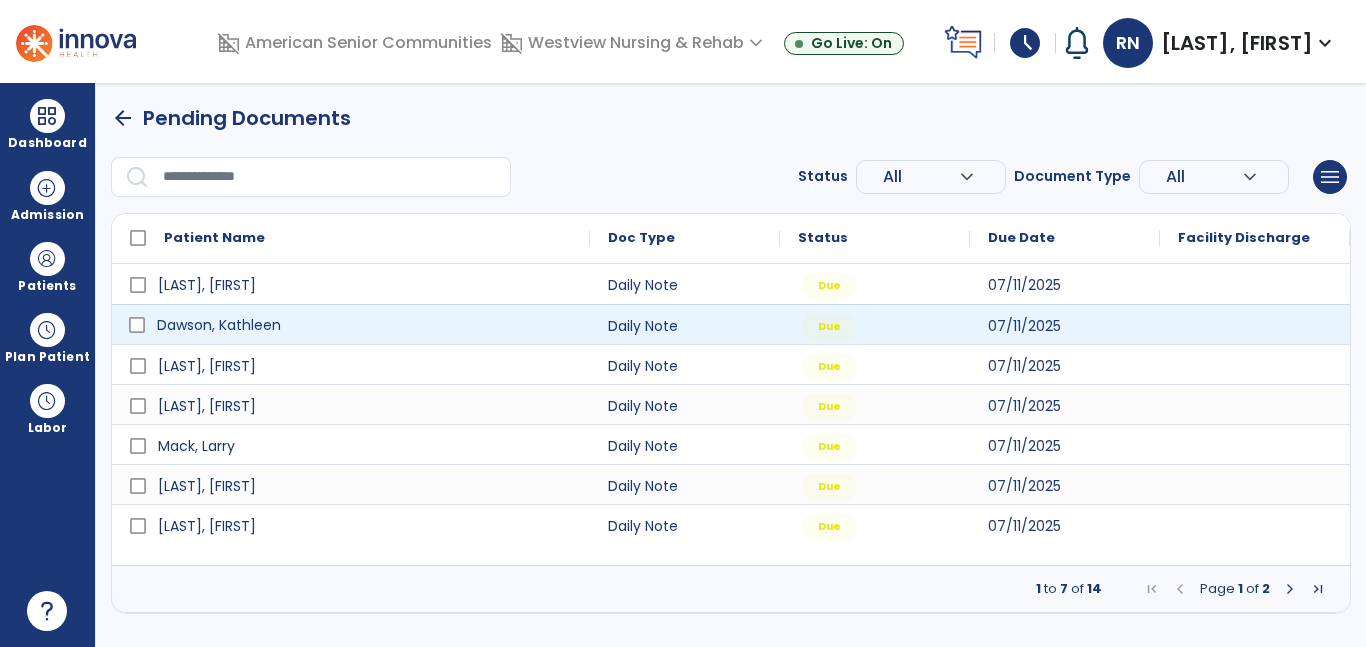 click on "Dawson, Kathleen" at bounding box center [365, 325] 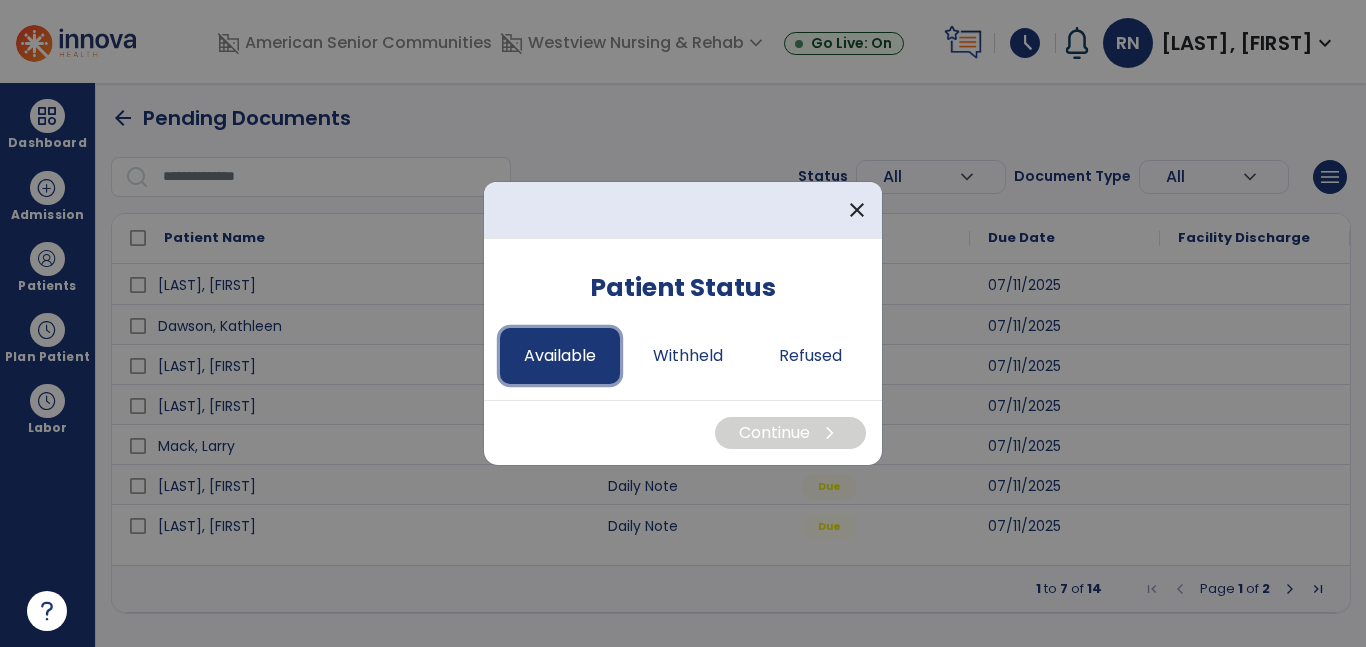 click on "Available" at bounding box center (560, 356) 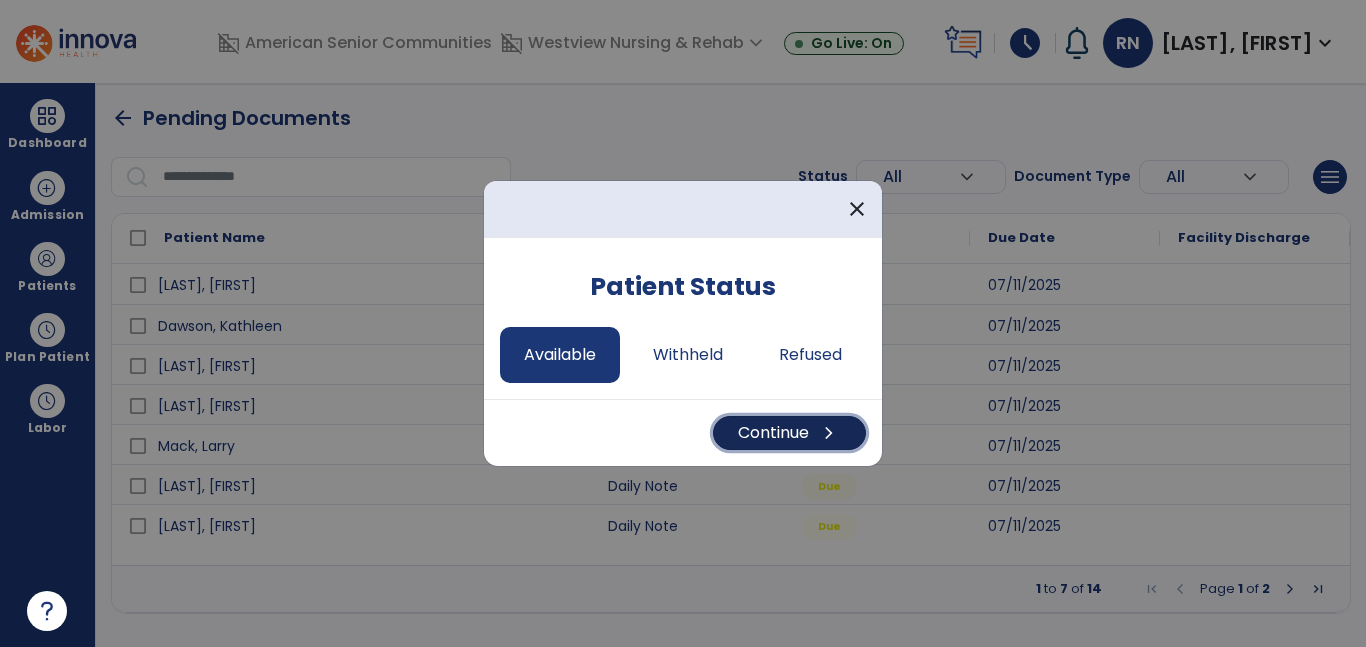 click on "Continue   chevron_right" at bounding box center (789, 433) 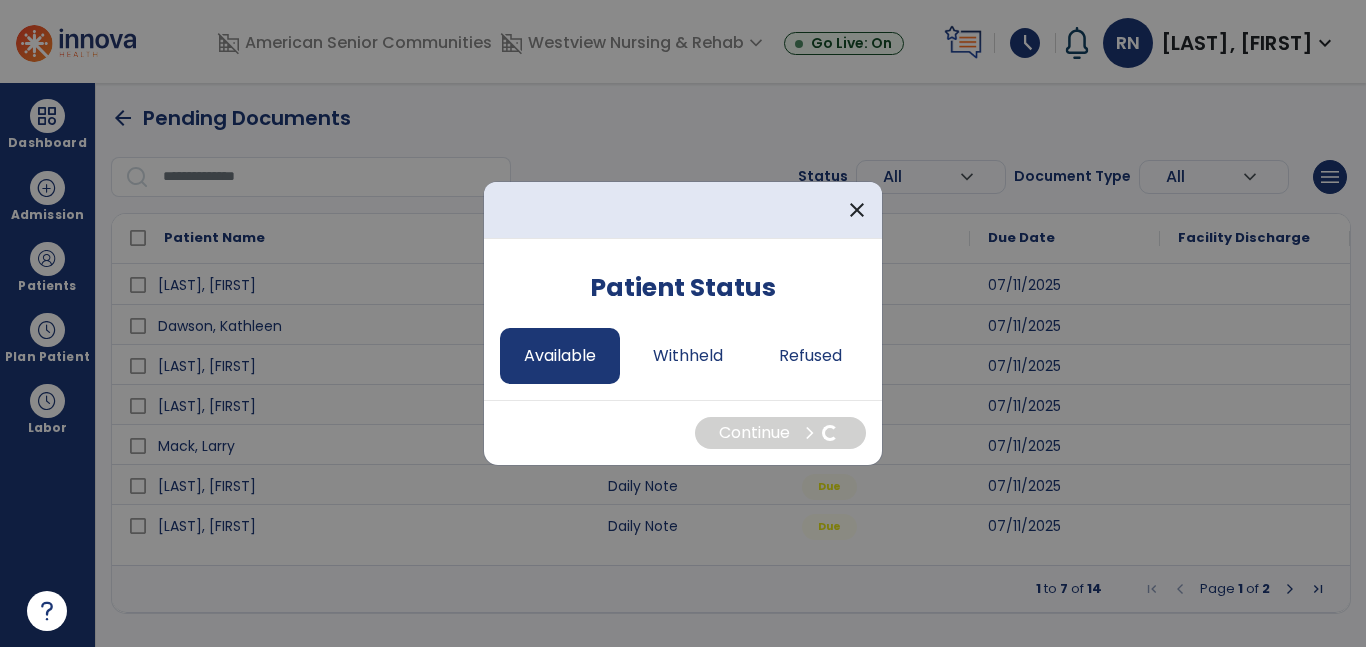 select on "*" 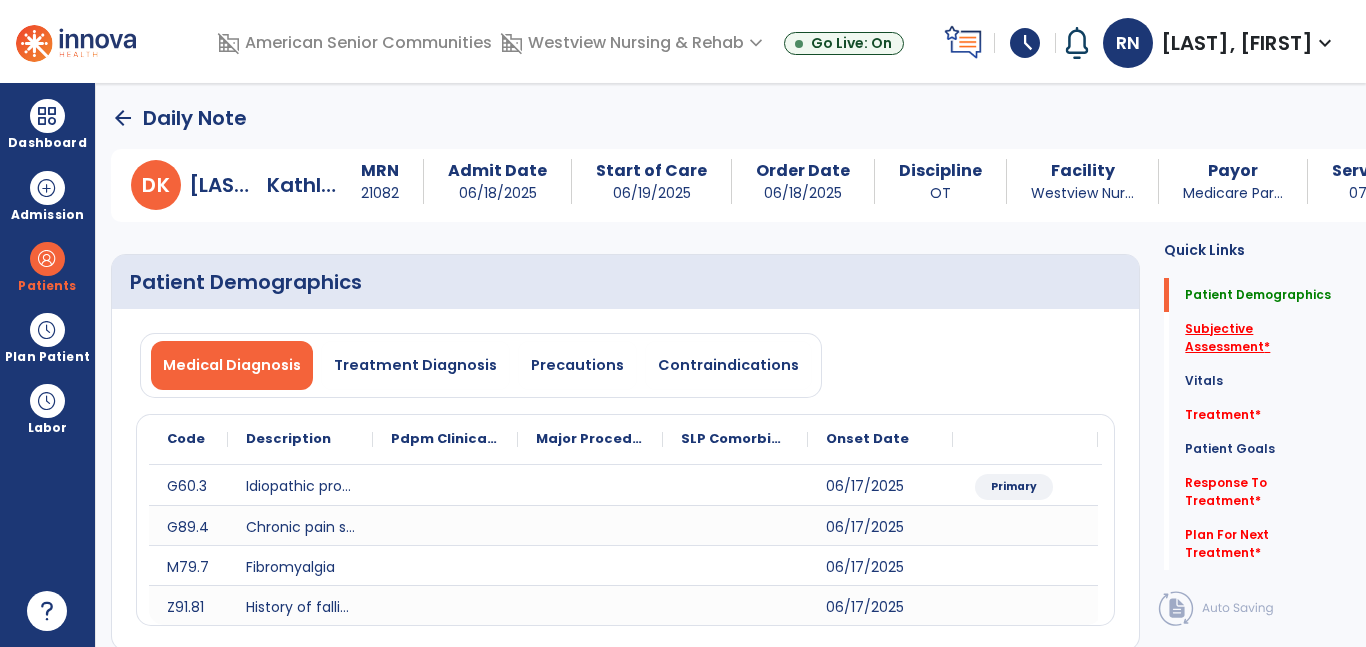 click on "Subjective Assessment   *" 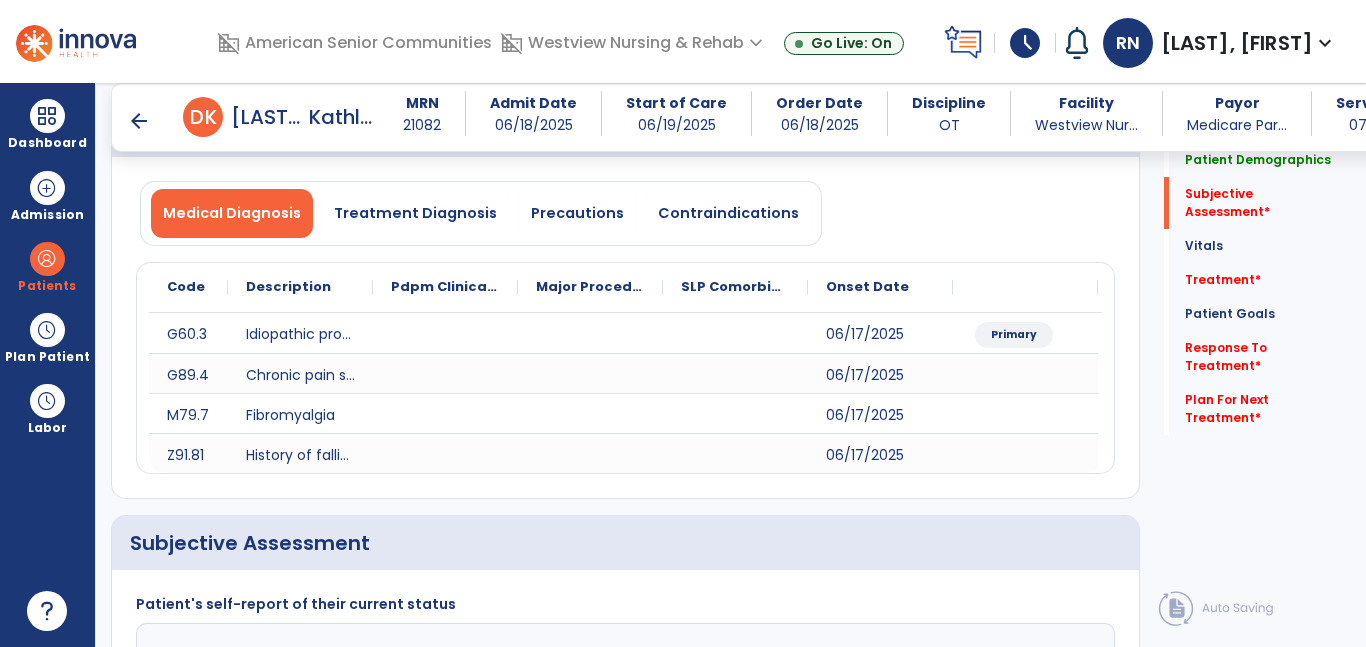 scroll, scrollTop: 443, scrollLeft: 0, axis: vertical 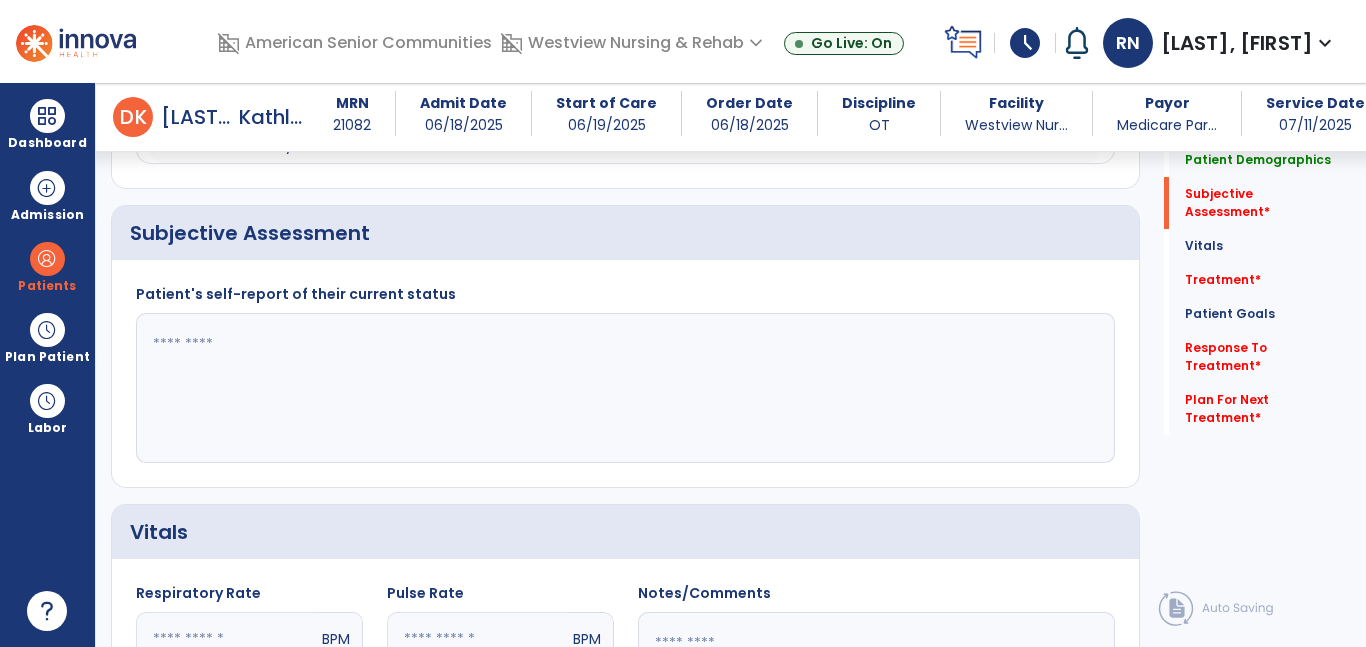 click 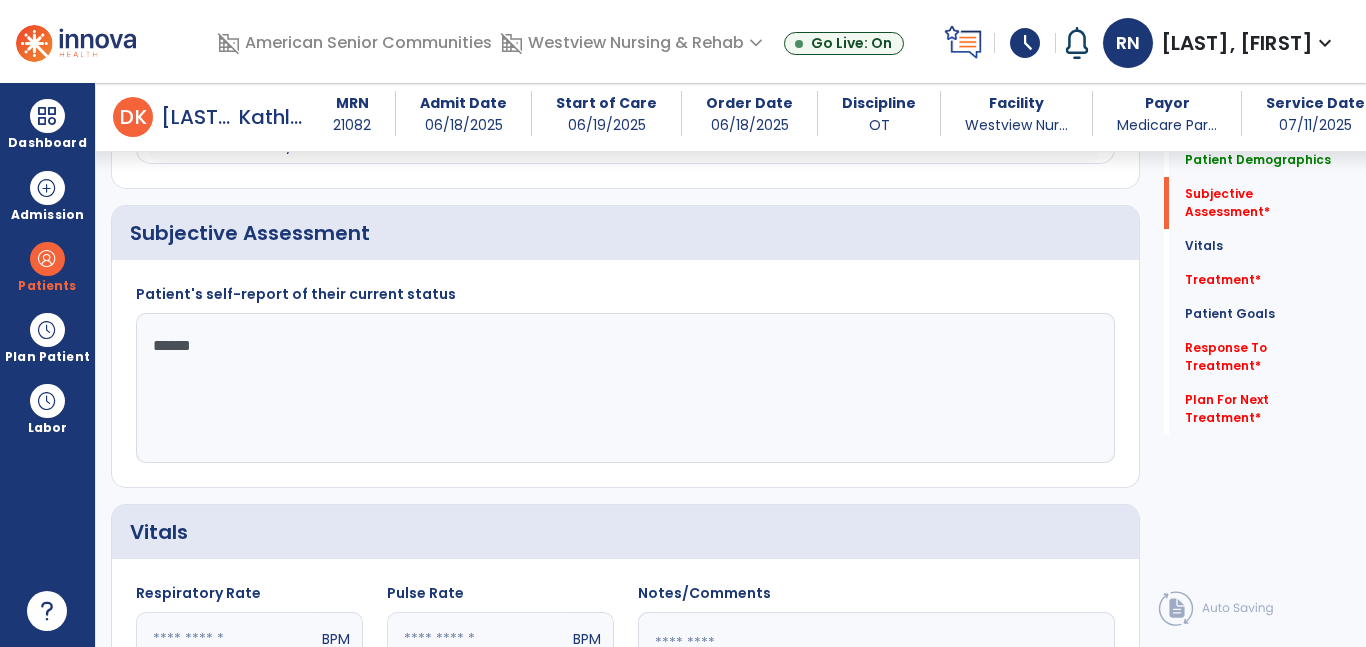 type on "*******" 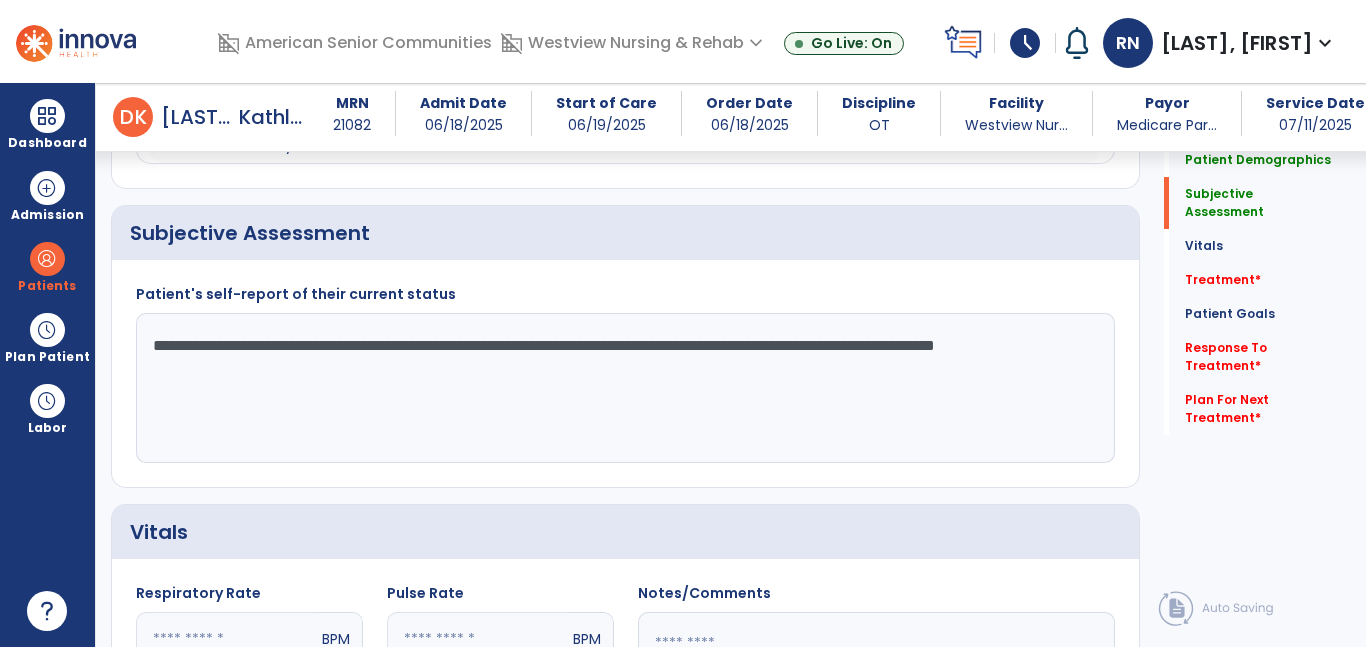 type on "**********" 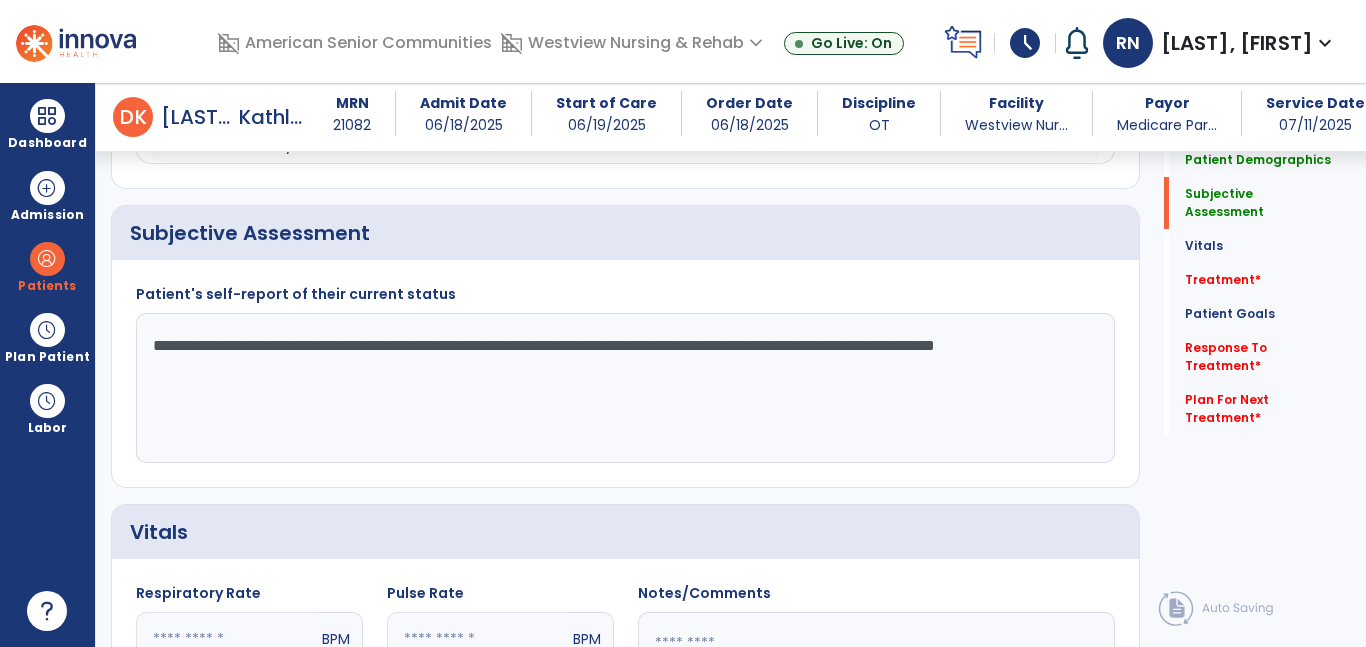 scroll, scrollTop: 463, scrollLeft: 0, axis: vertical 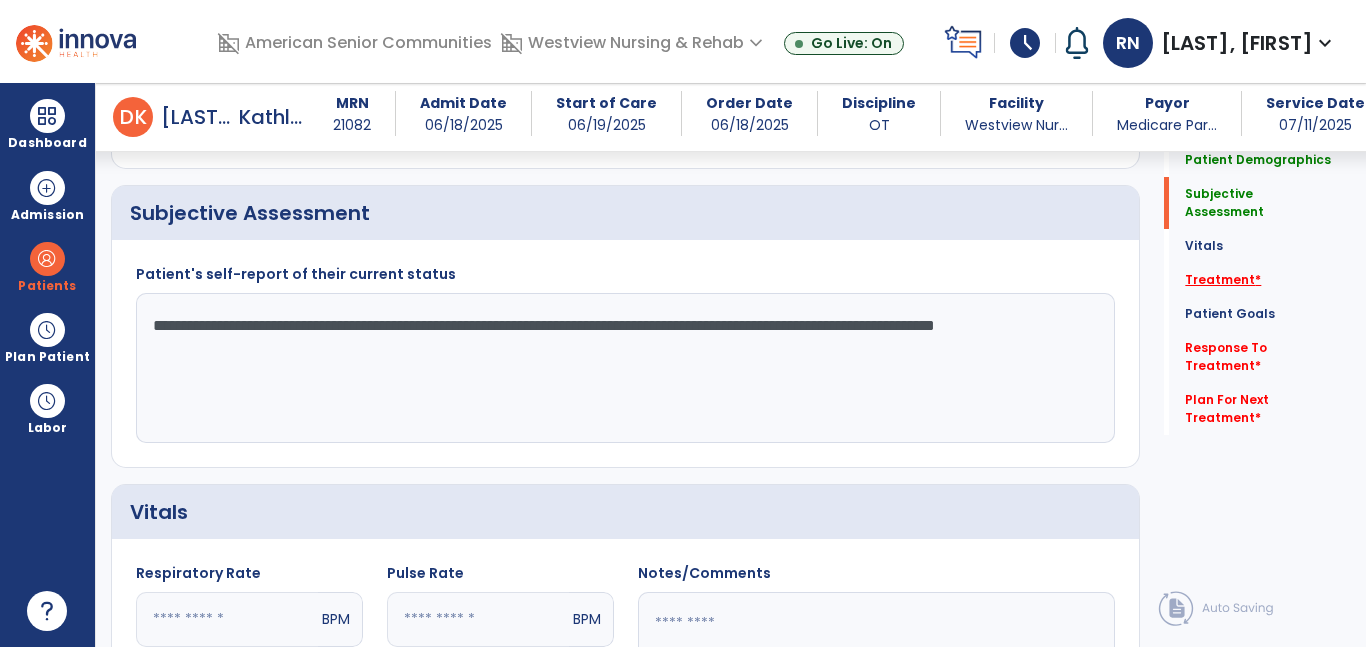 click on "Treatment   *" 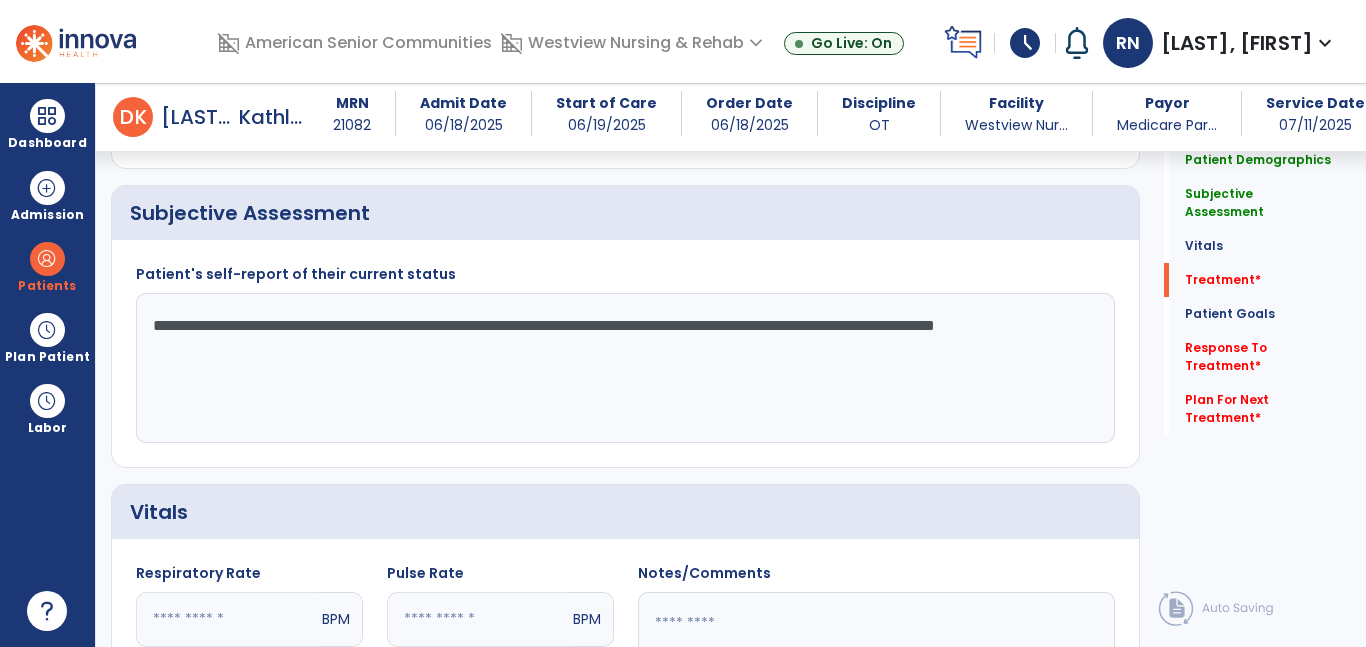 click on "add  Add Service Code" 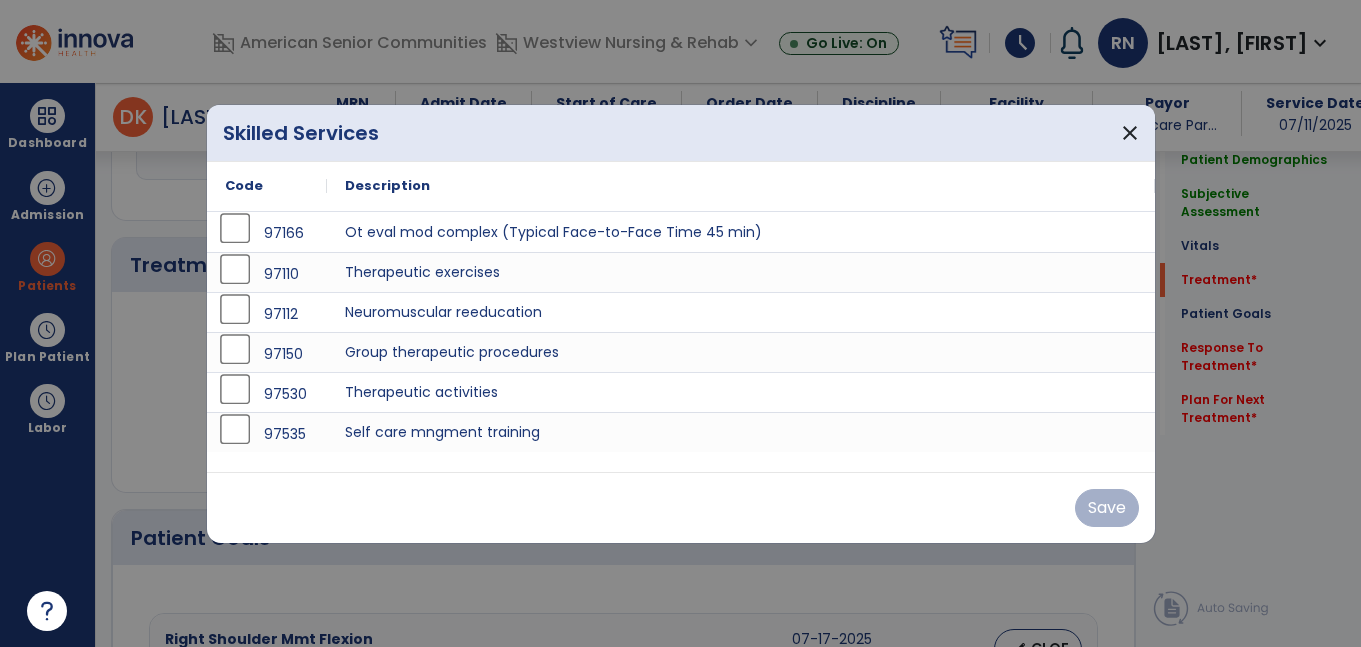 scroll, scrollTop: 1132, scrollLeft: 0, axis: vertical 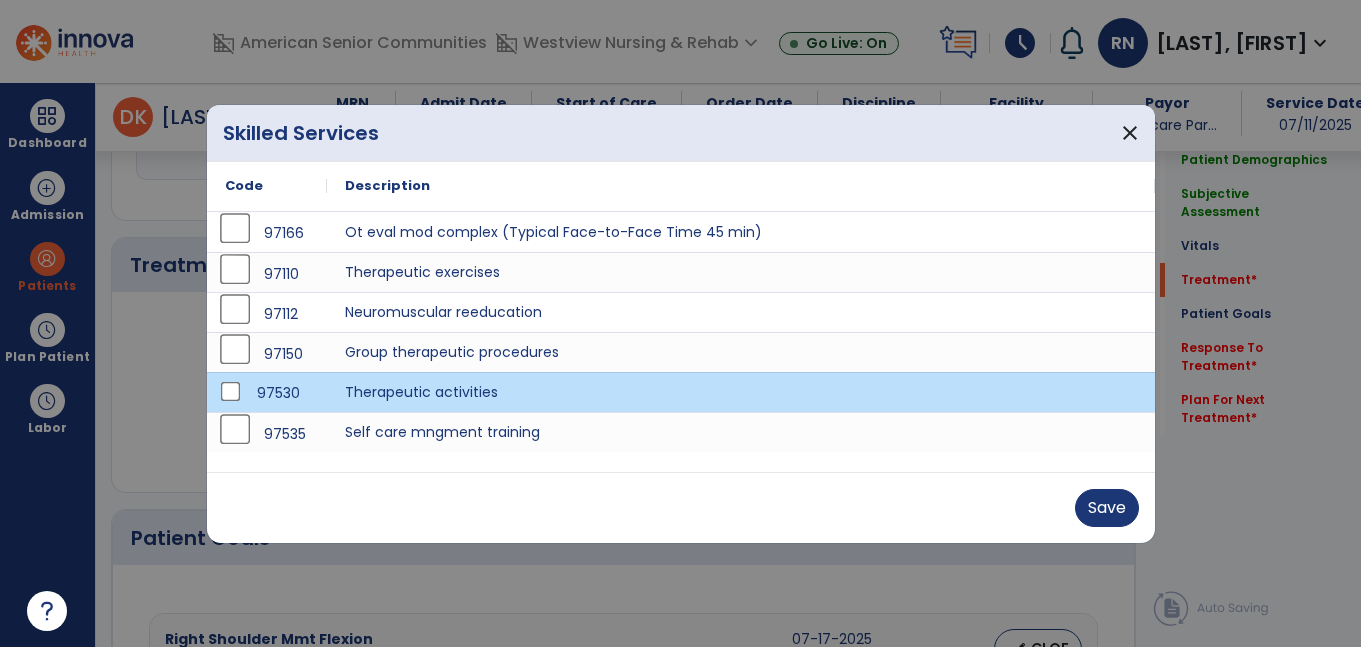 click on "Save" at bounding box center [681, 508] 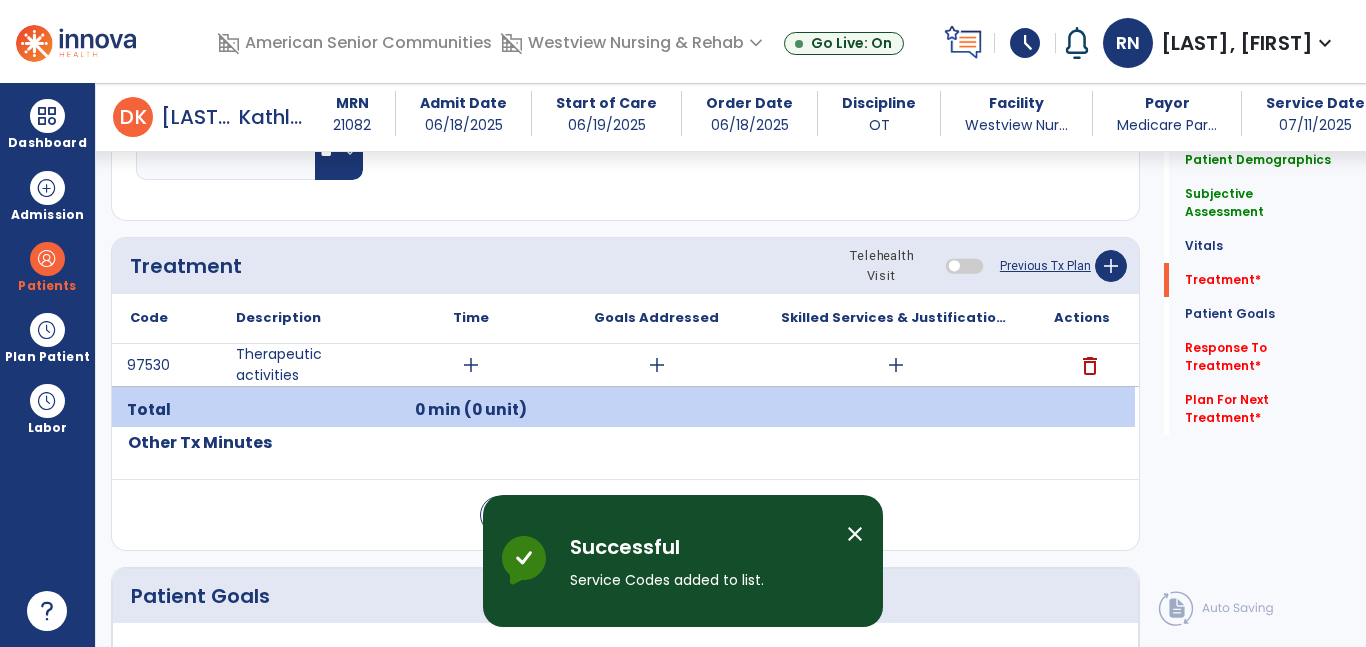 click on "add" at bounding box center (471, 365) 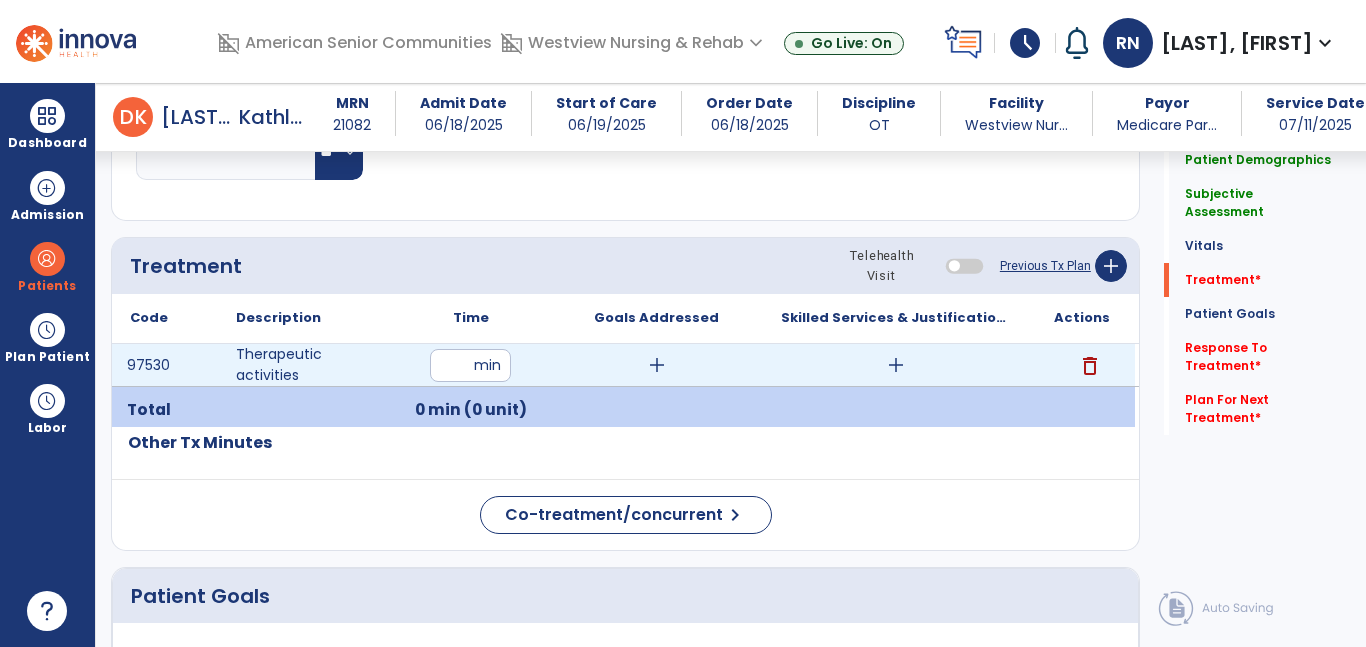type on "**" 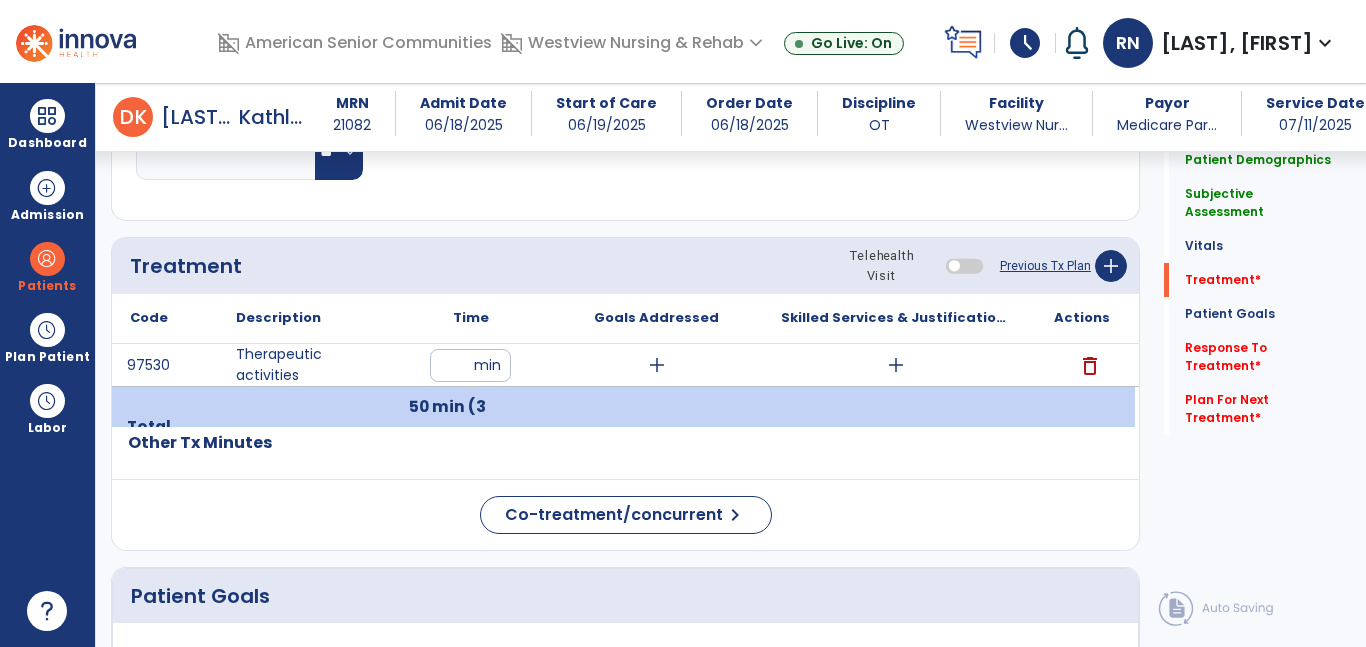 click on "add" at bounding box center (656, 365) 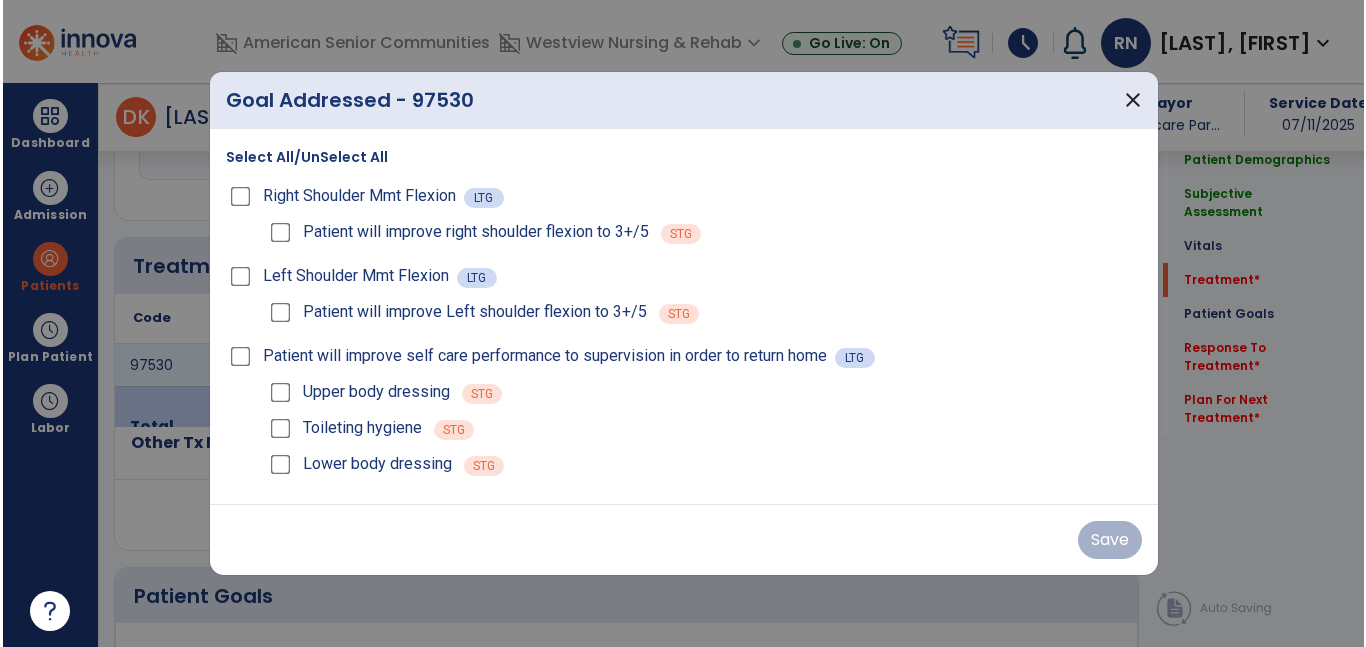 scroll, scrollTop: 1132, scrollLeft: 0, axis: vertical 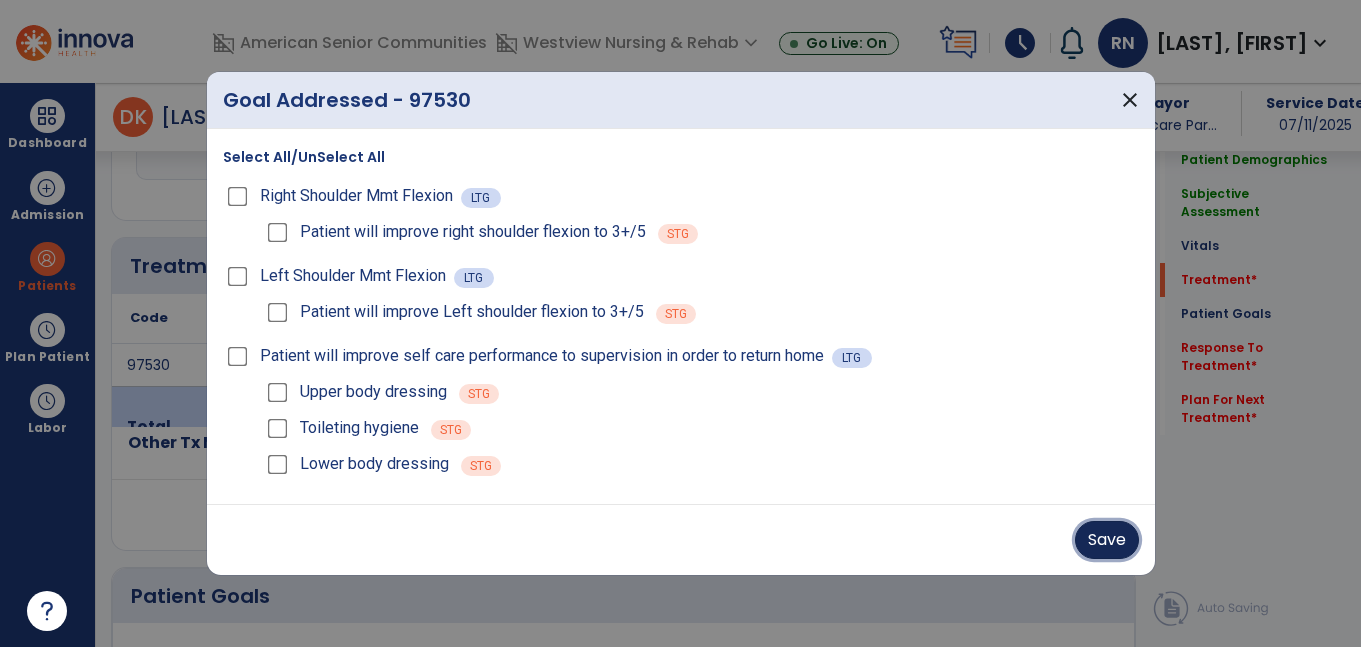 click on "Save" at bounding box center [1107, 540] 